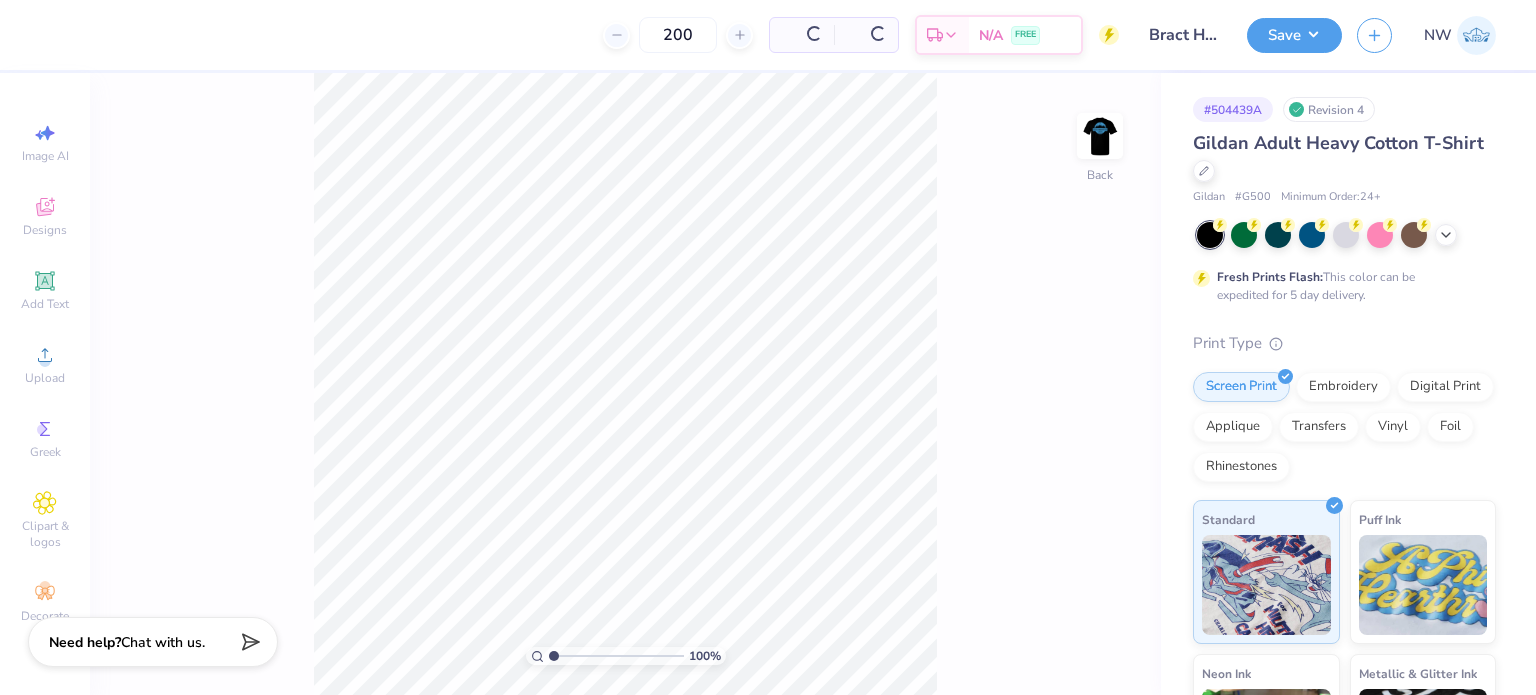 scroll, scrollTop: 0, scrollLeft: 0, axis: both 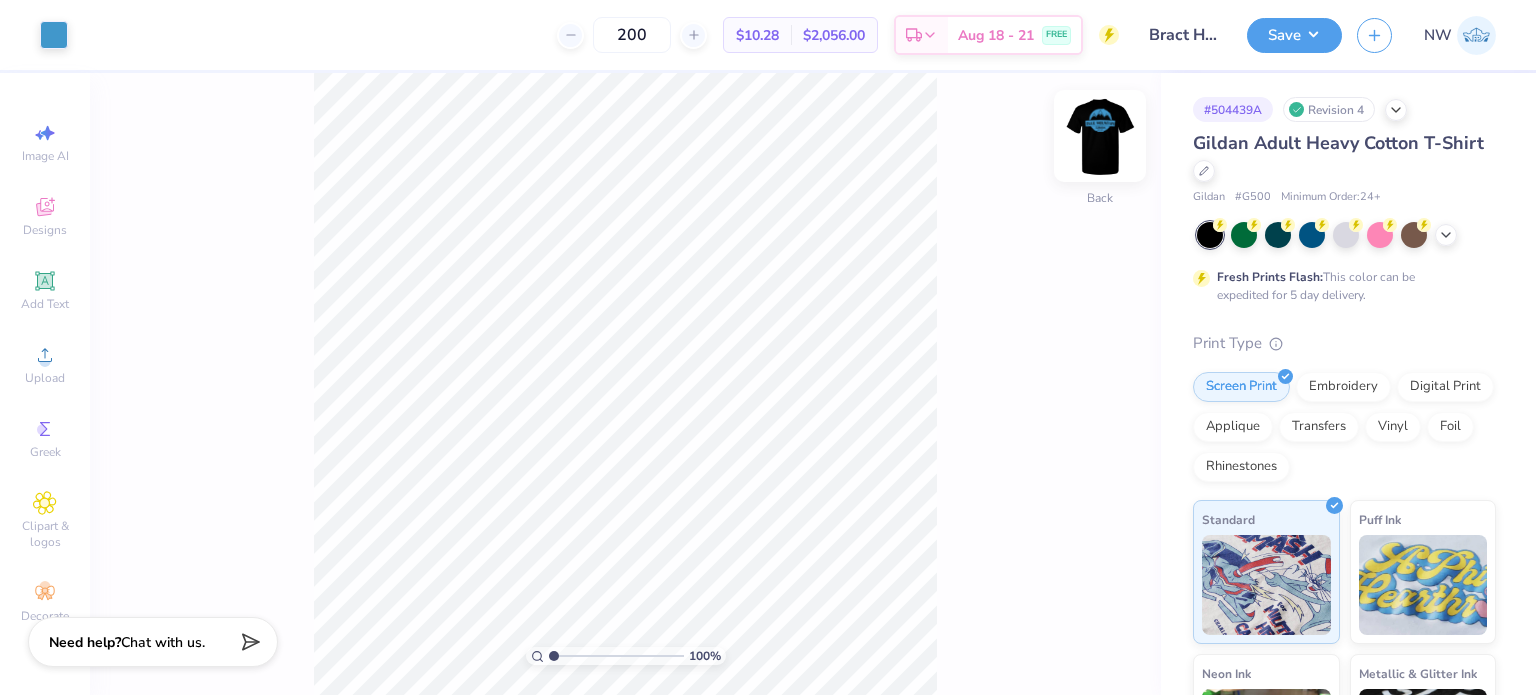click at bounding box center [1100, 136] 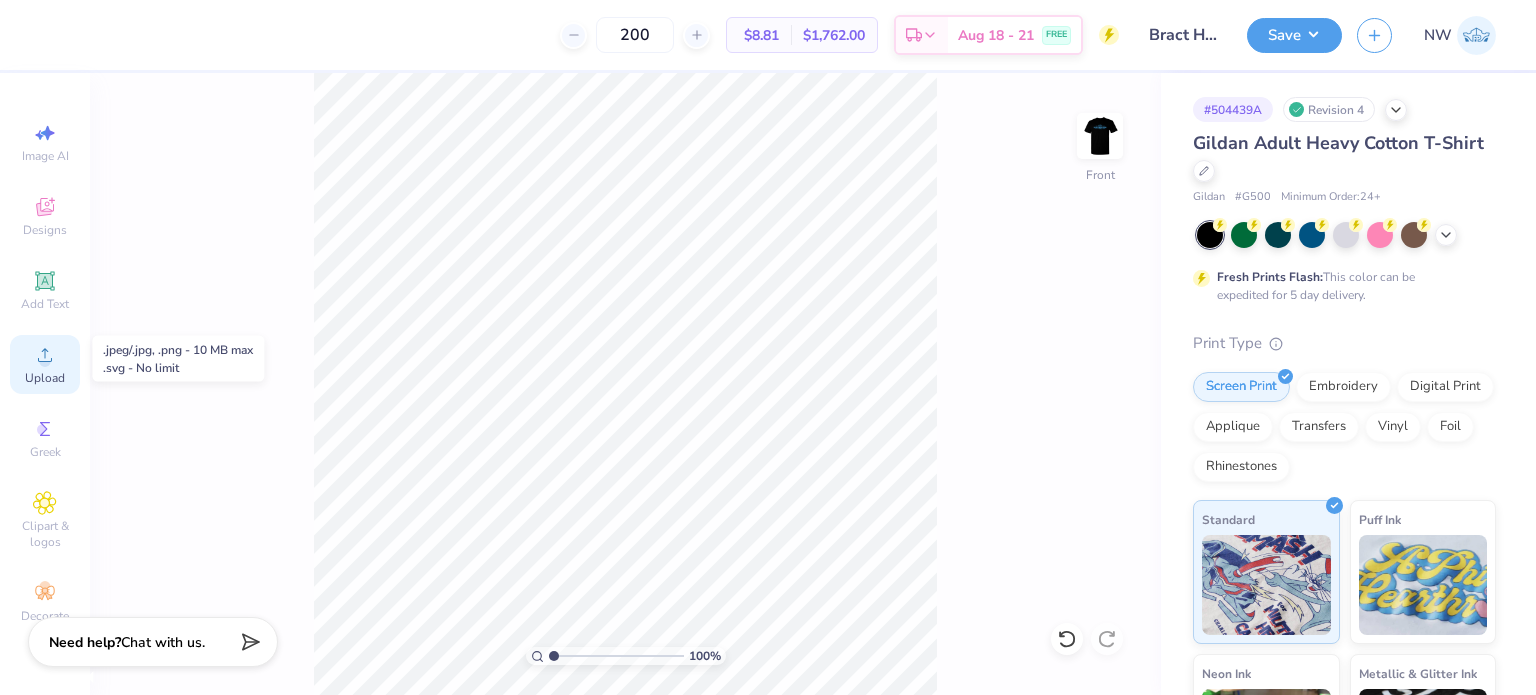 click 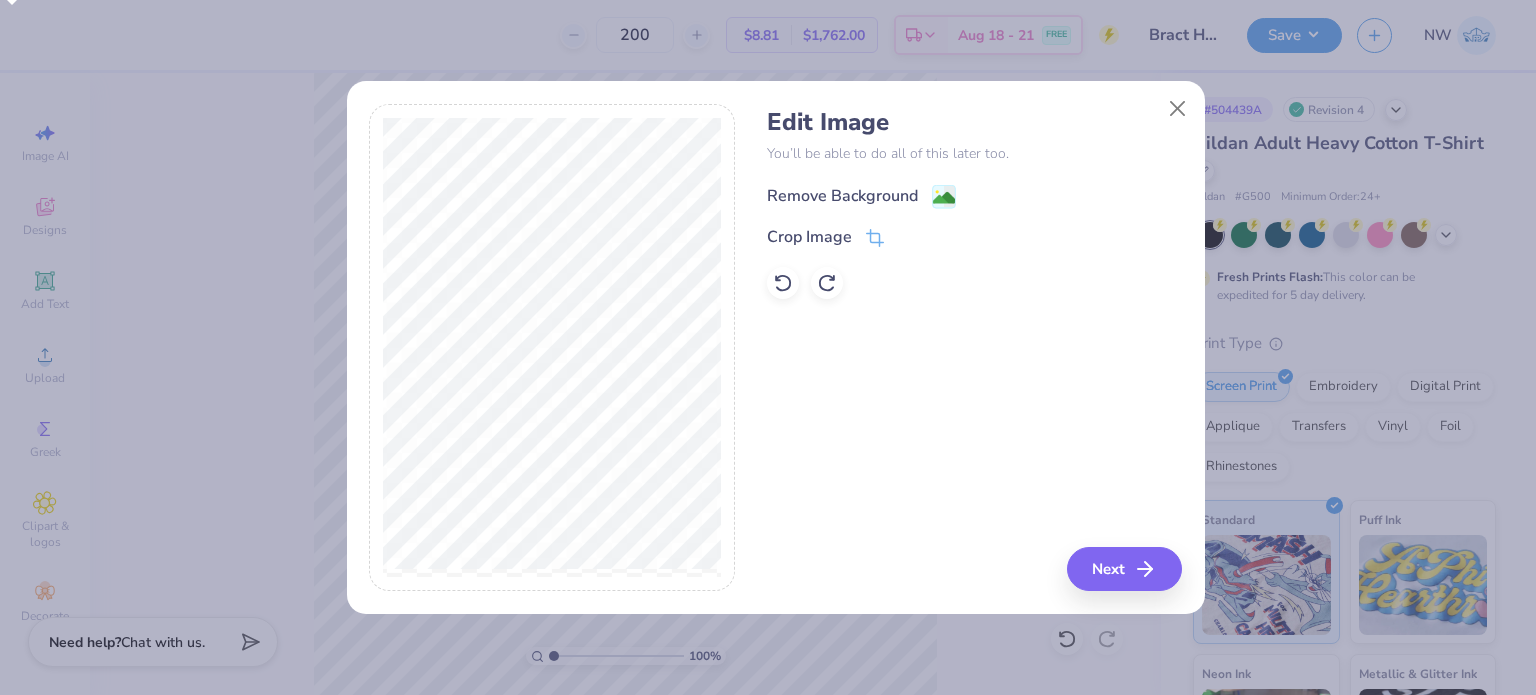 click 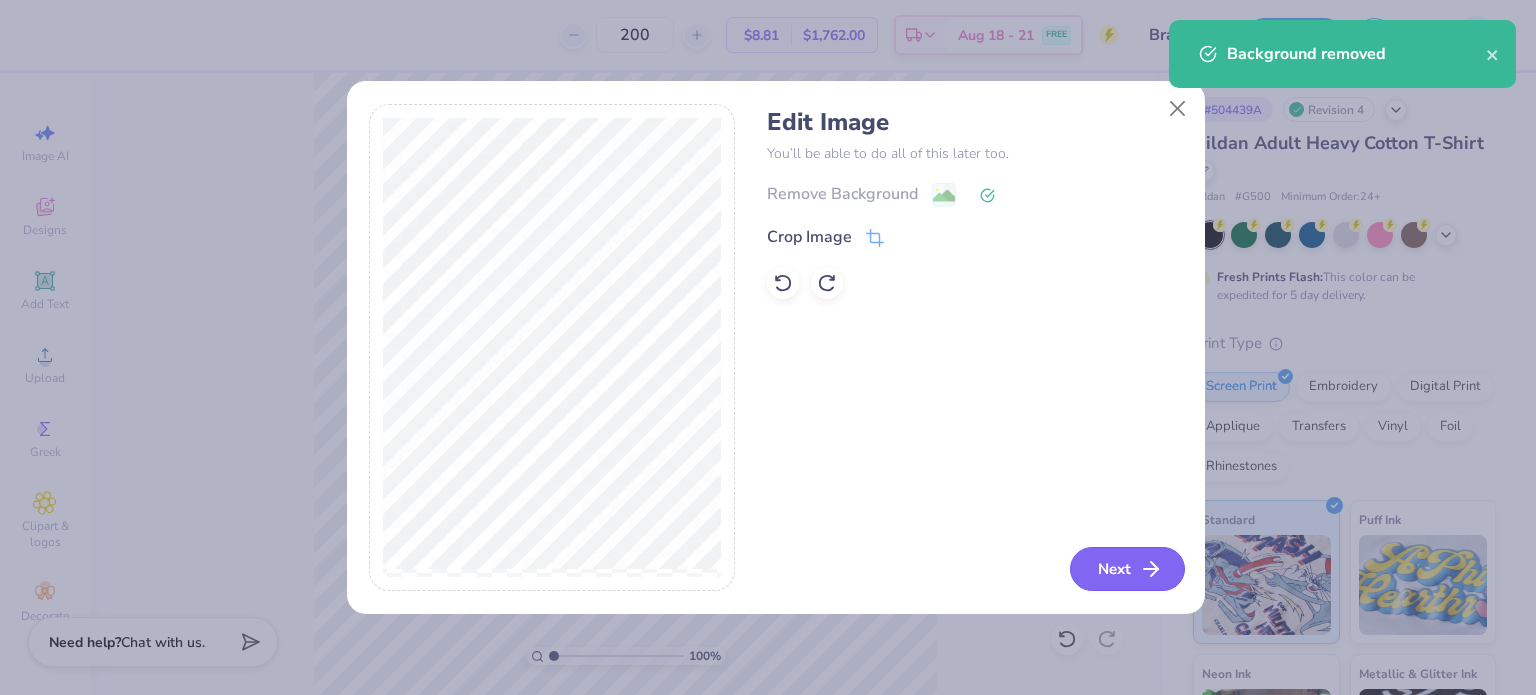 click 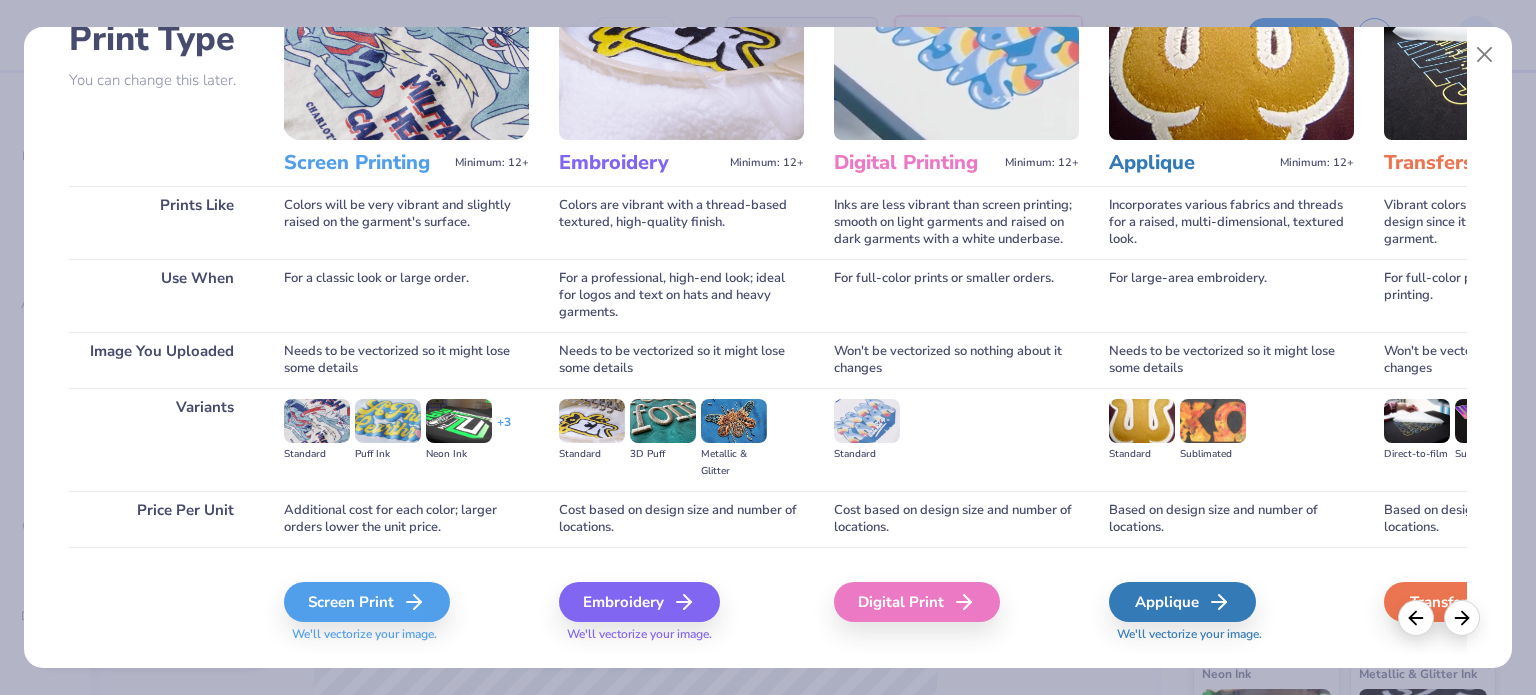 scroll, scrollTop: 201, scrollLeft: 0, axis: vertical 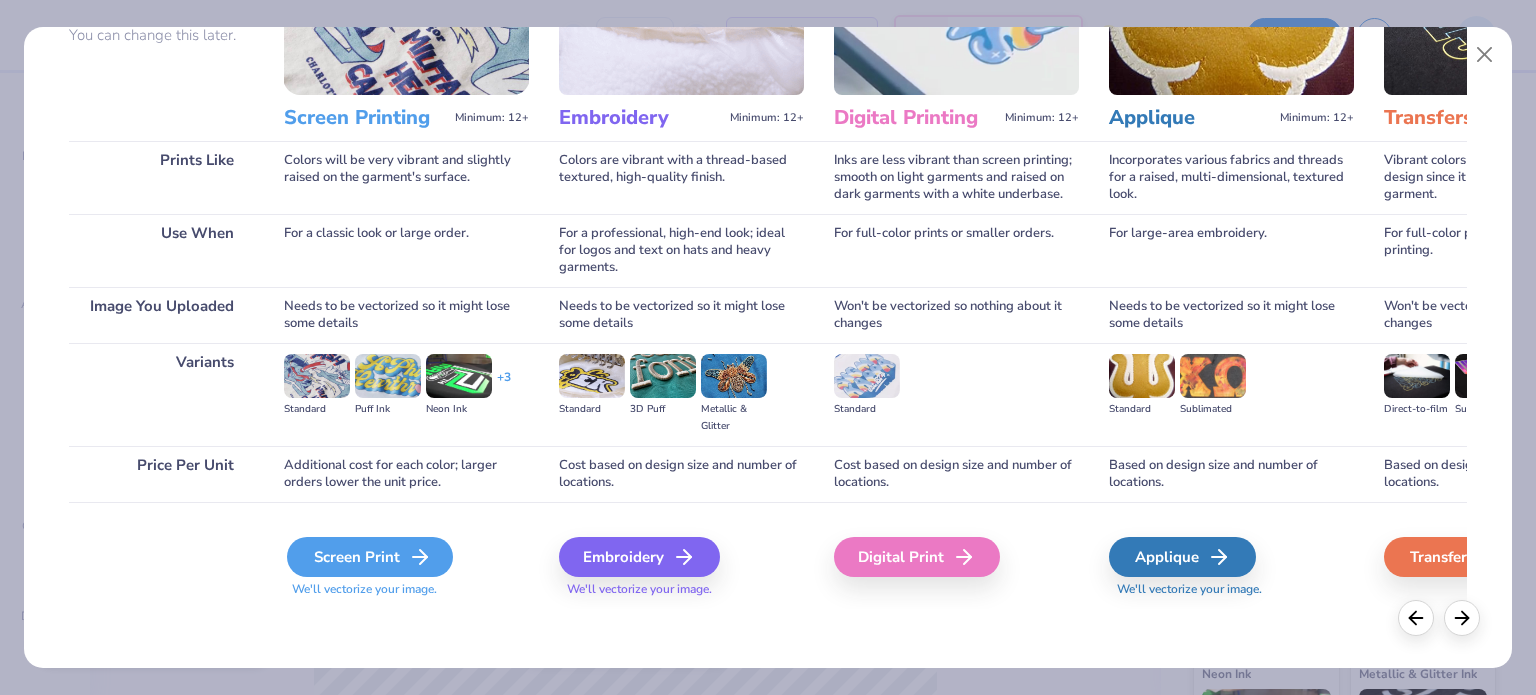 click on "Screen Print" at bounding box center (370, 557) 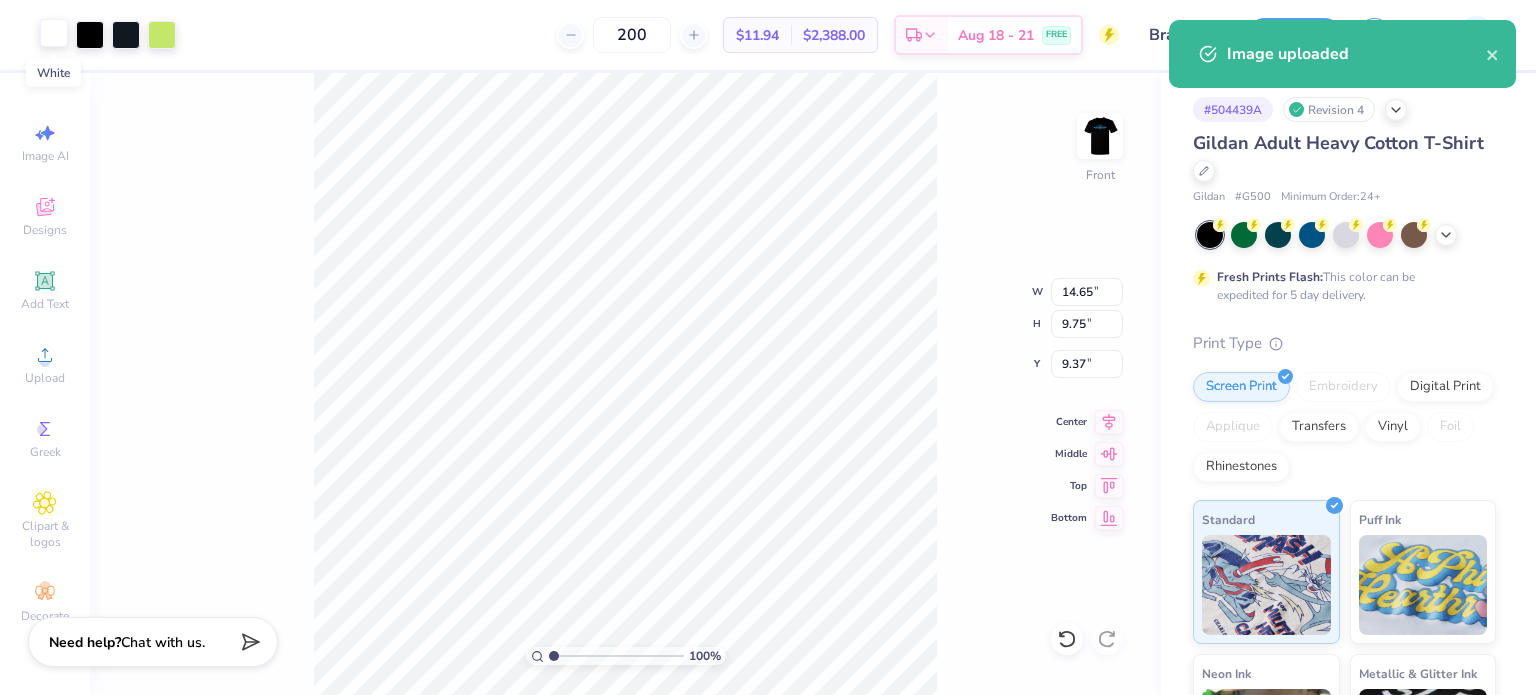 click at bounding box center (54, 33) 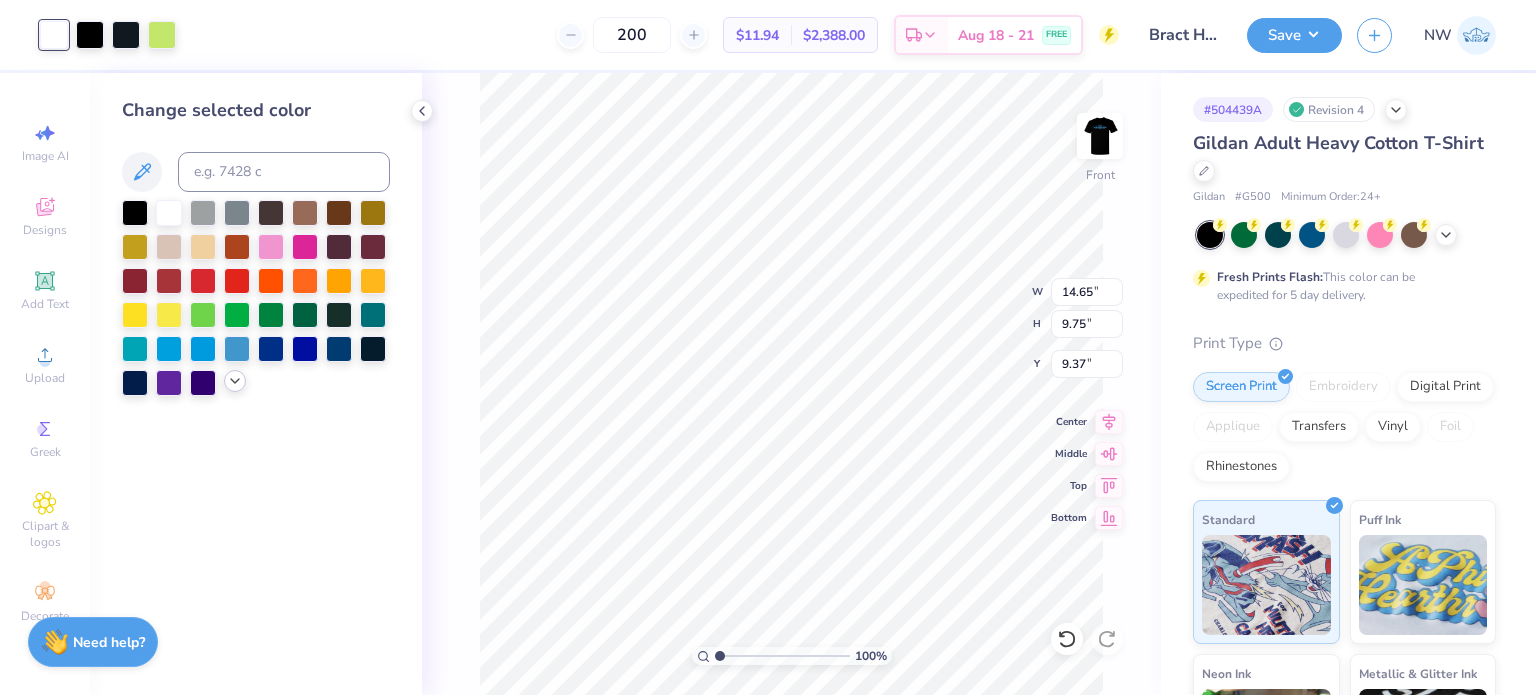 click at bounding box center [235, 381] 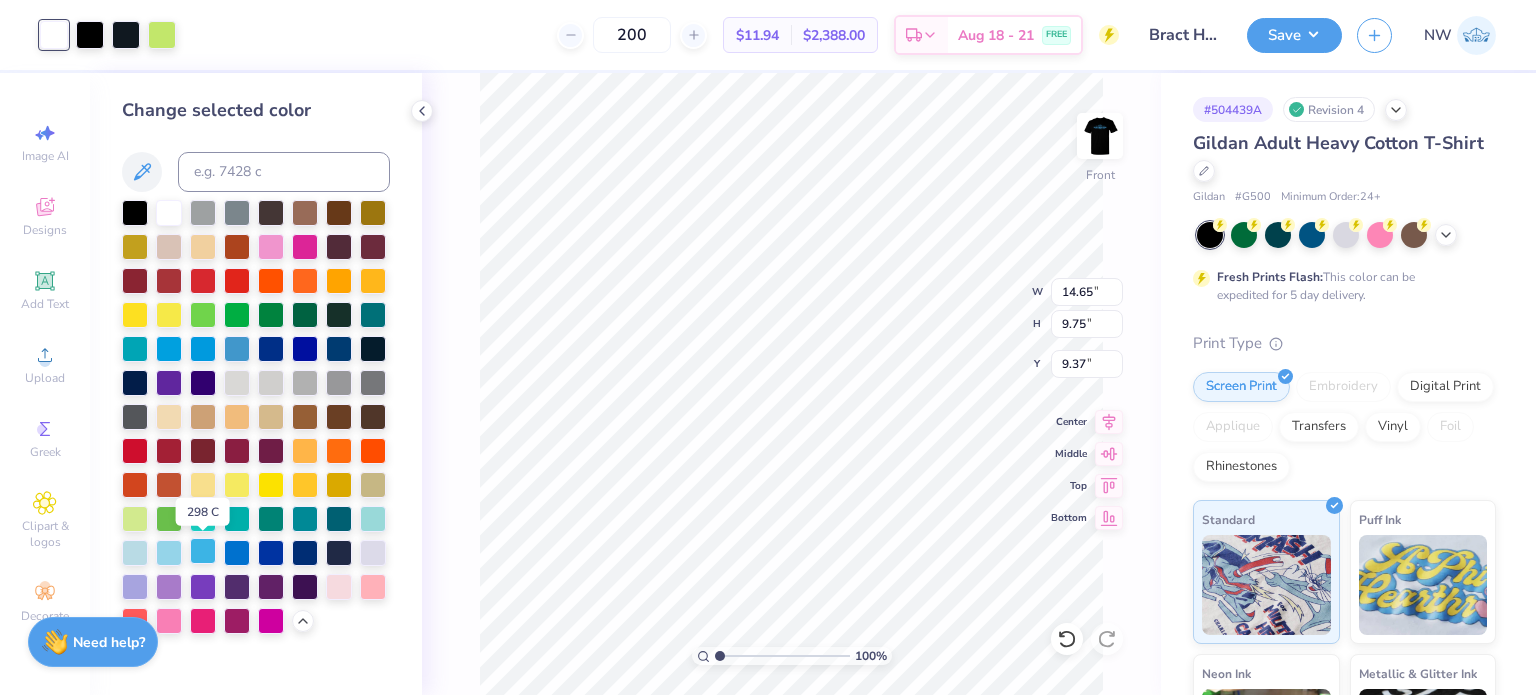 click at bounding box center [203, 551] 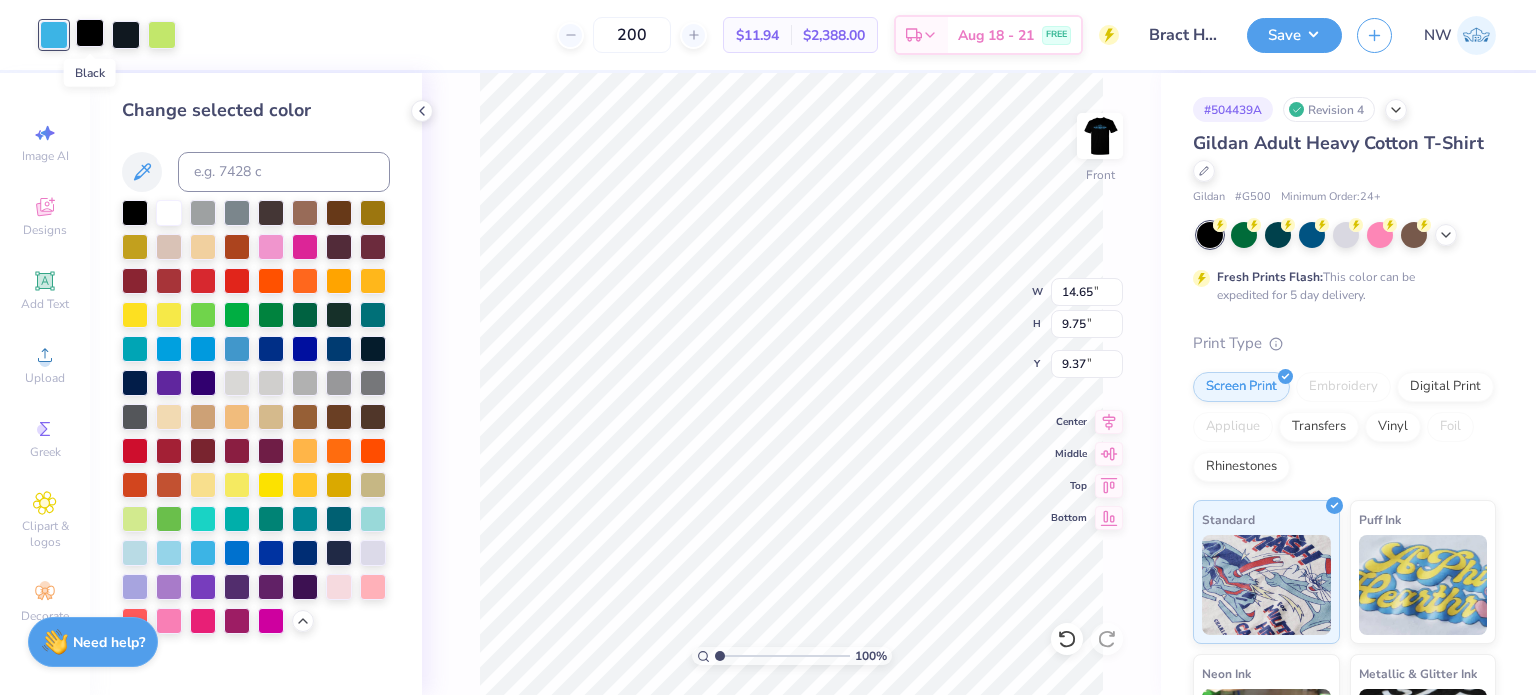 click at bounding box center (90, 33) 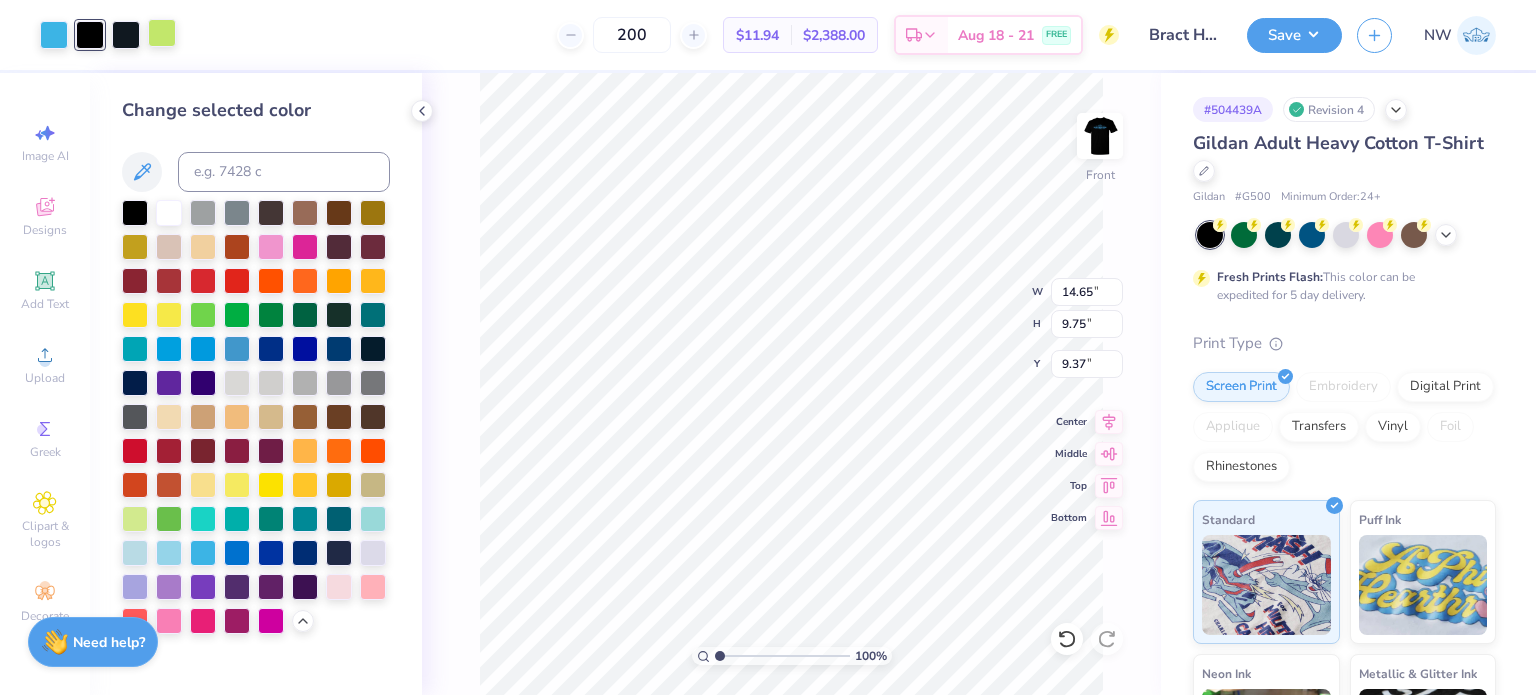 click at bounding box center [162, 33] 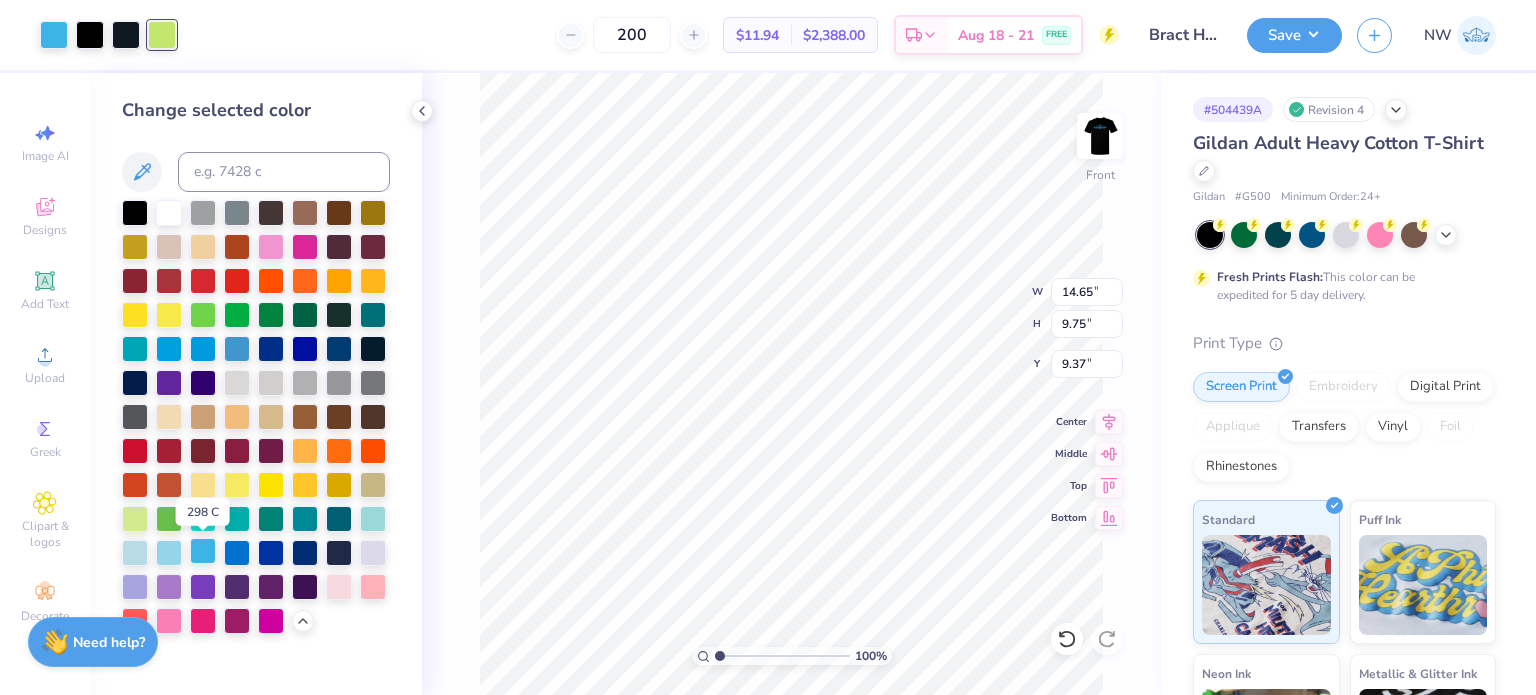 click at bounding box center (203, 551) 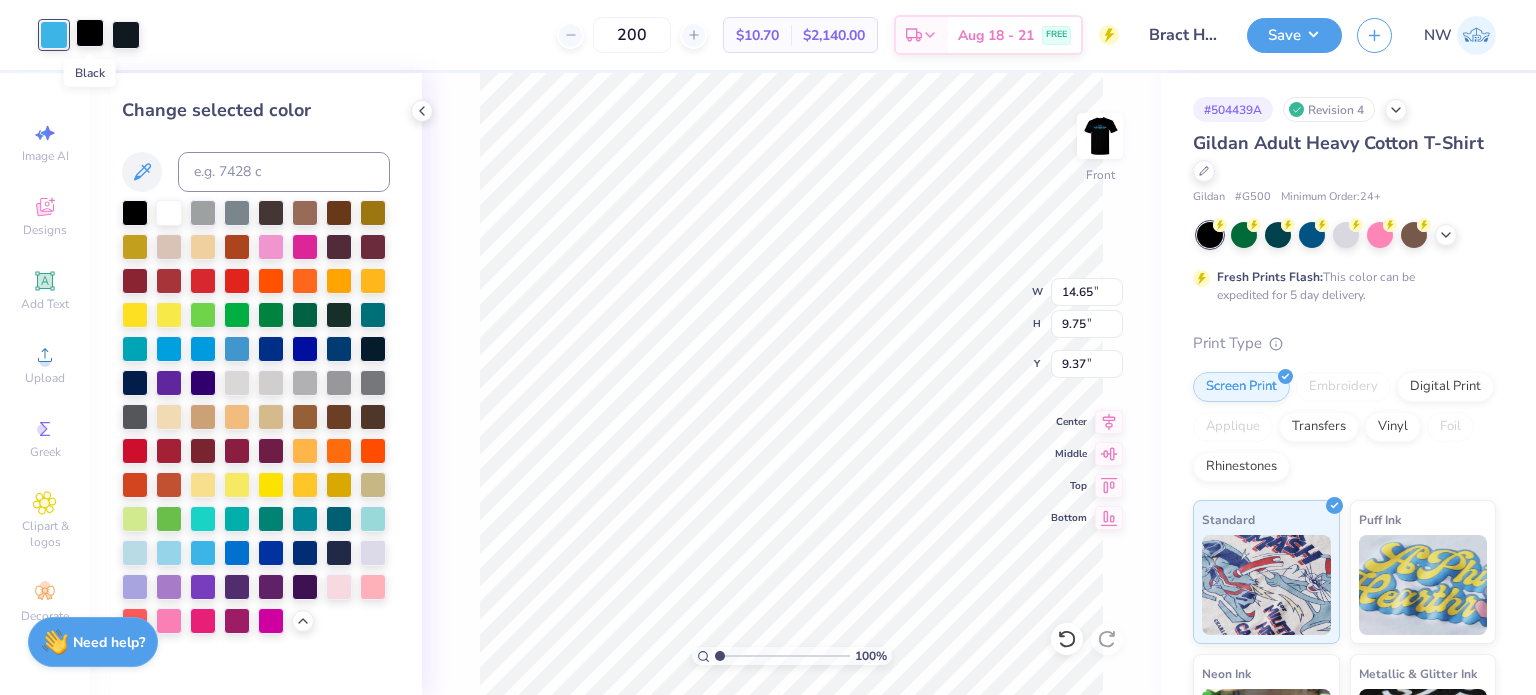 click at bounding box center [90, 33] 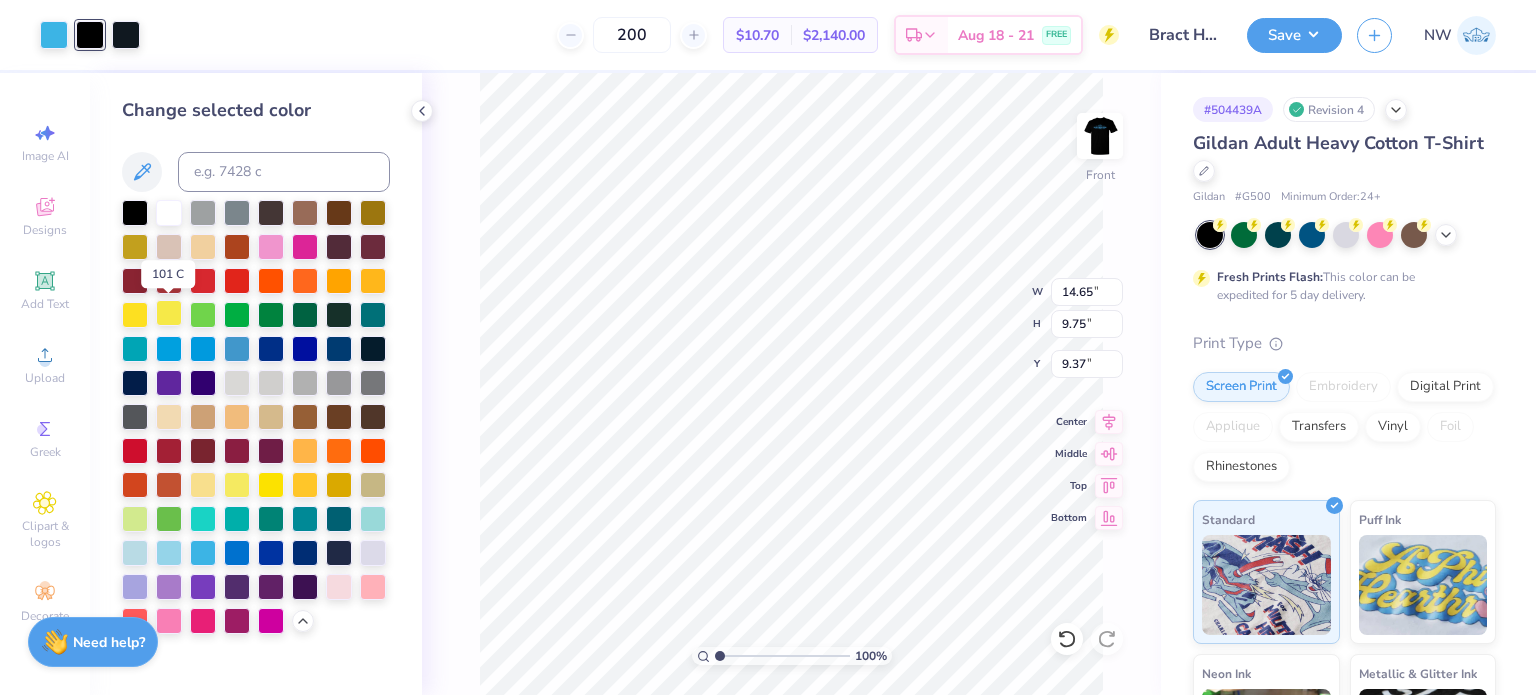 click at bounding box center [169, 313] 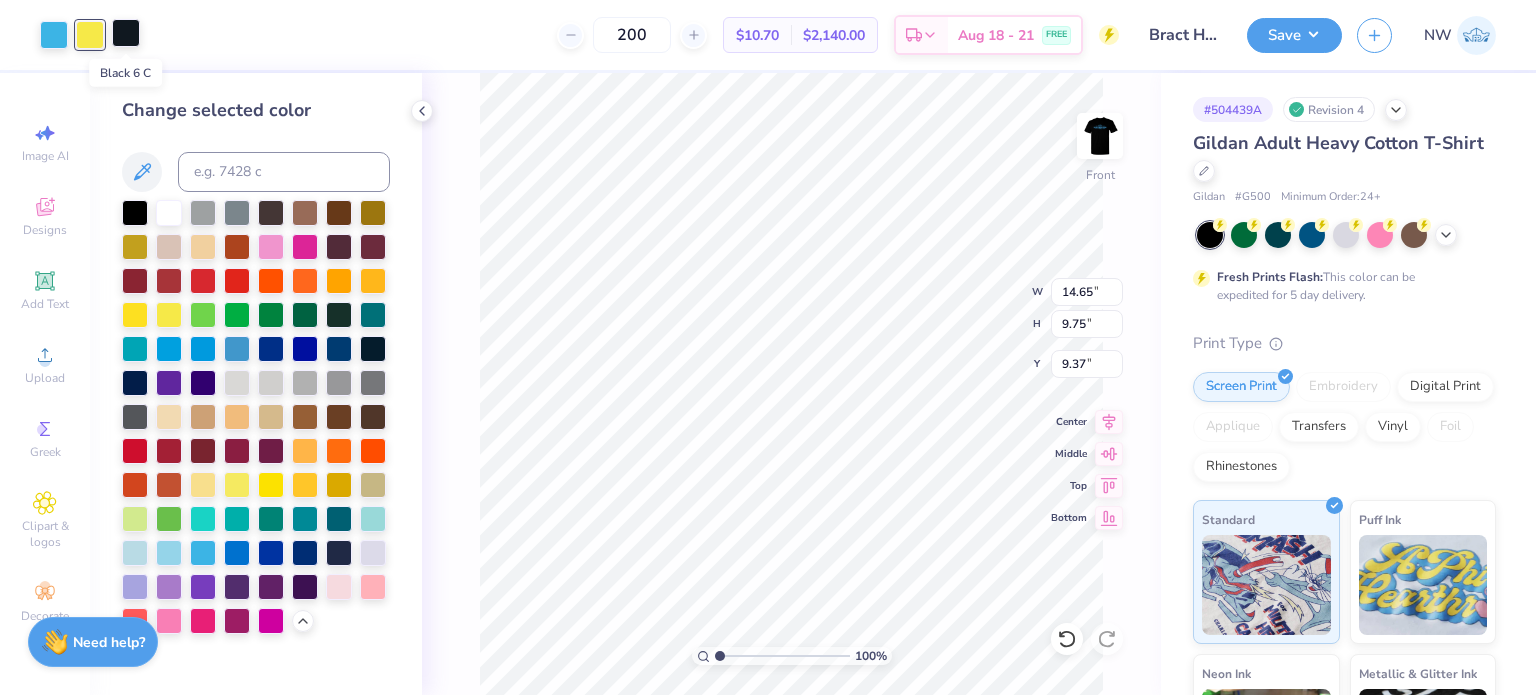 click at bounding box center [126, 33] 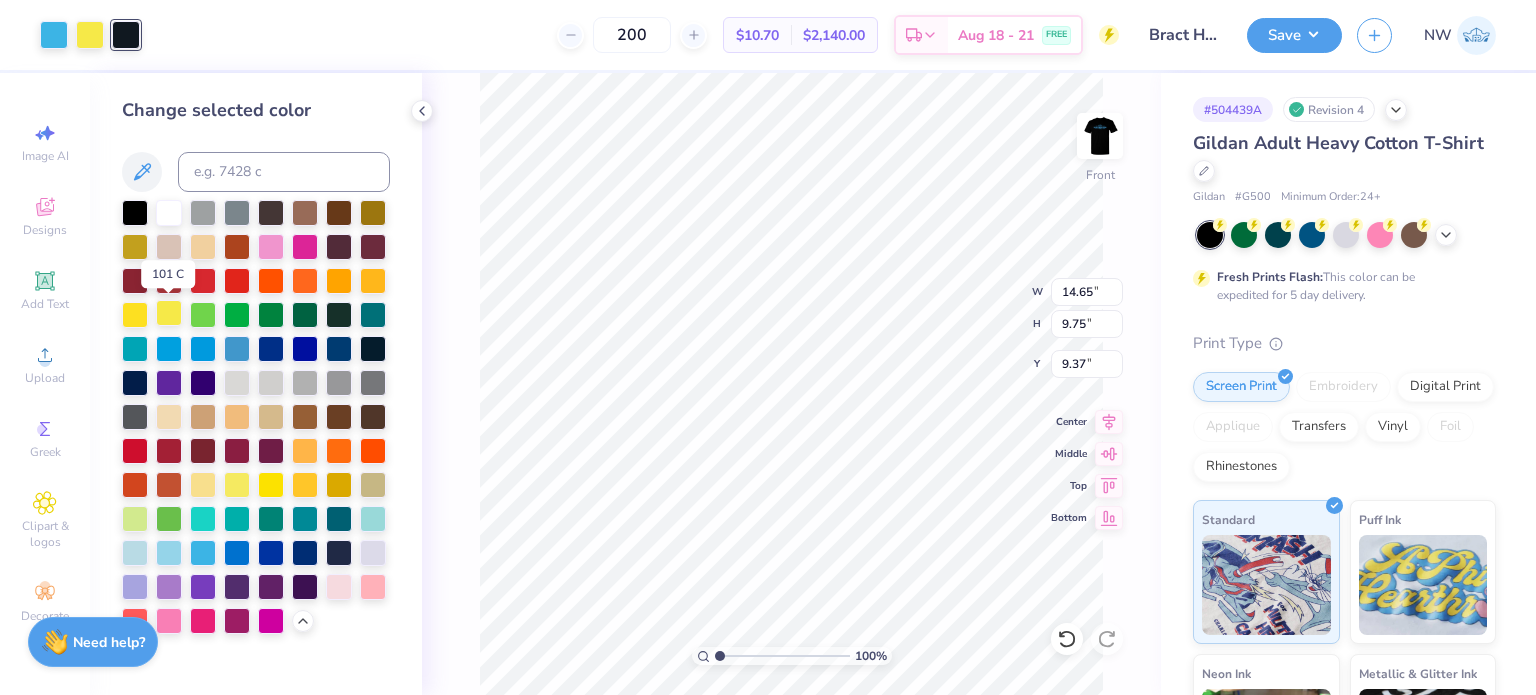 click at bounding box center [169, 313] 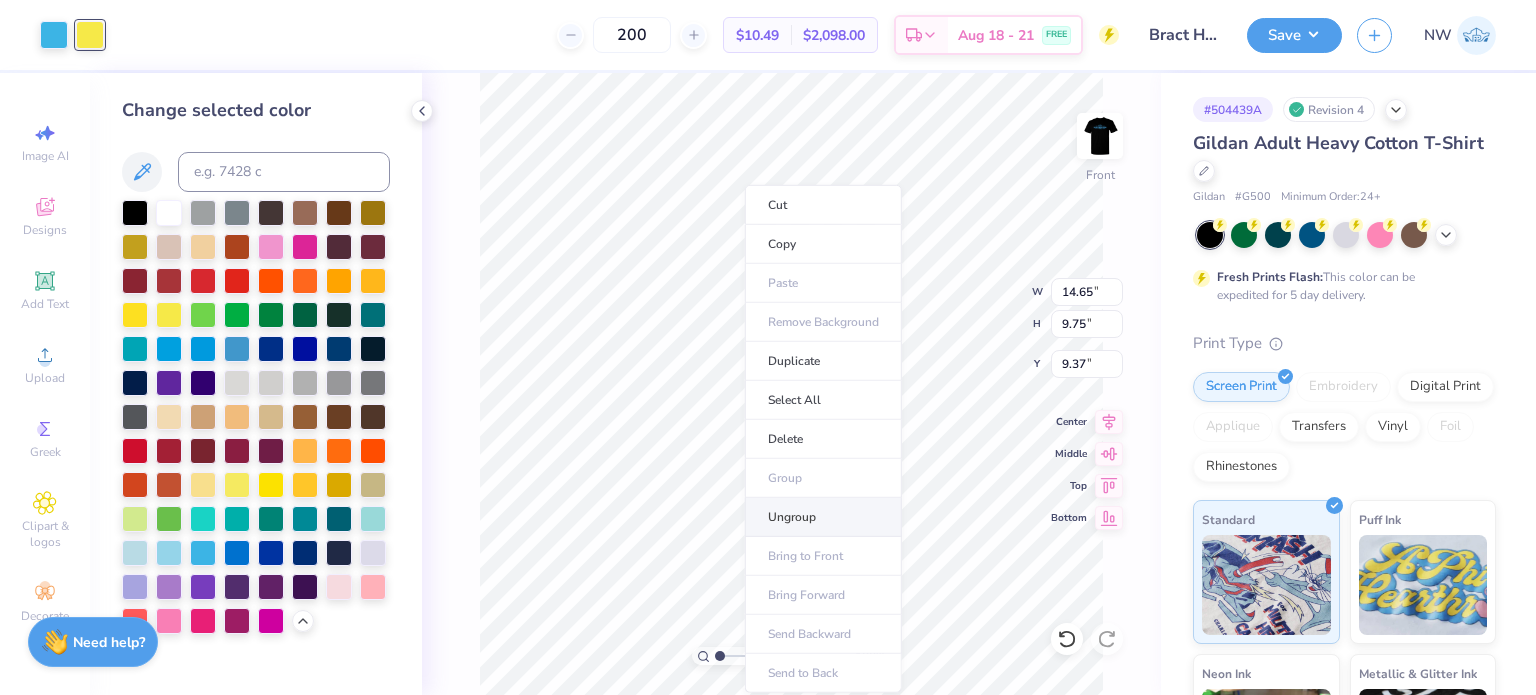click on "Ungroup" at bounding box center [823, 517] 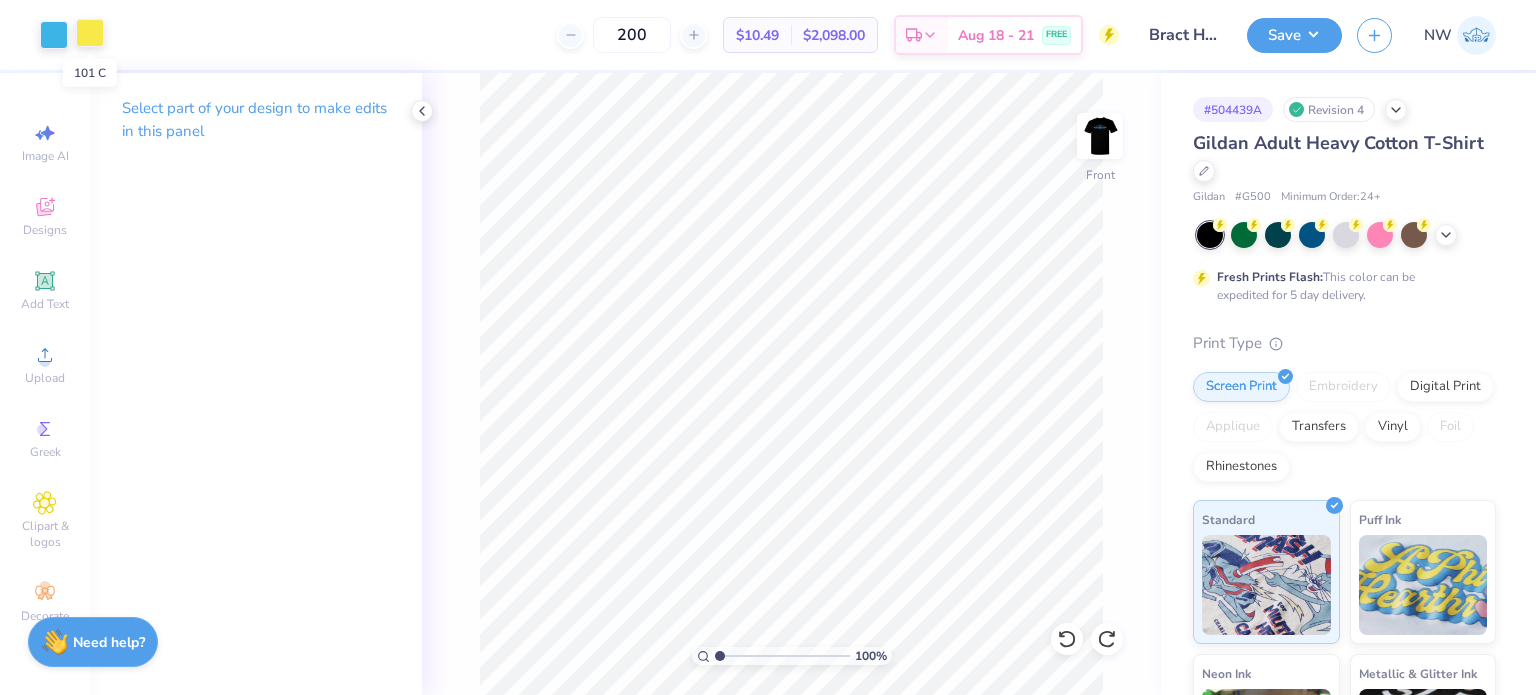 click at bounding box center (90, 33) 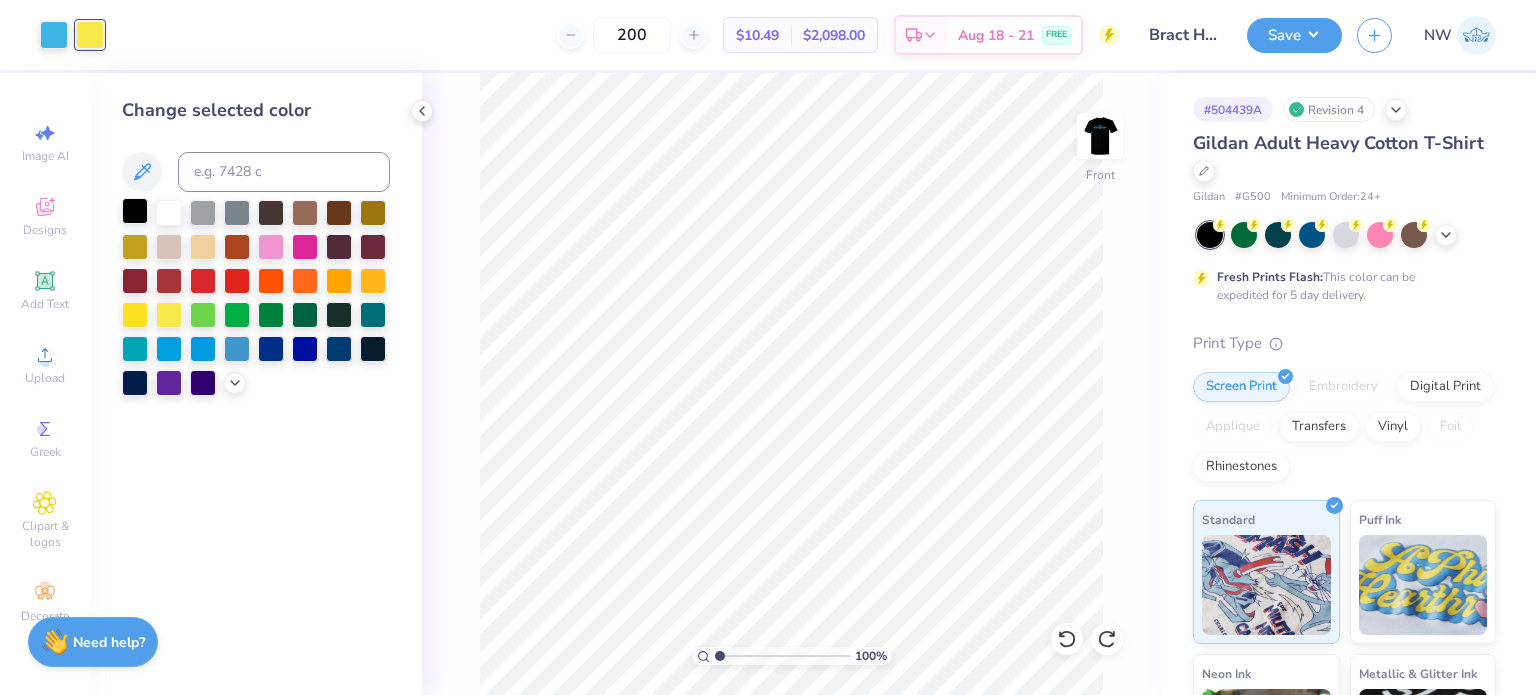 click at bounding box center [135, 211] 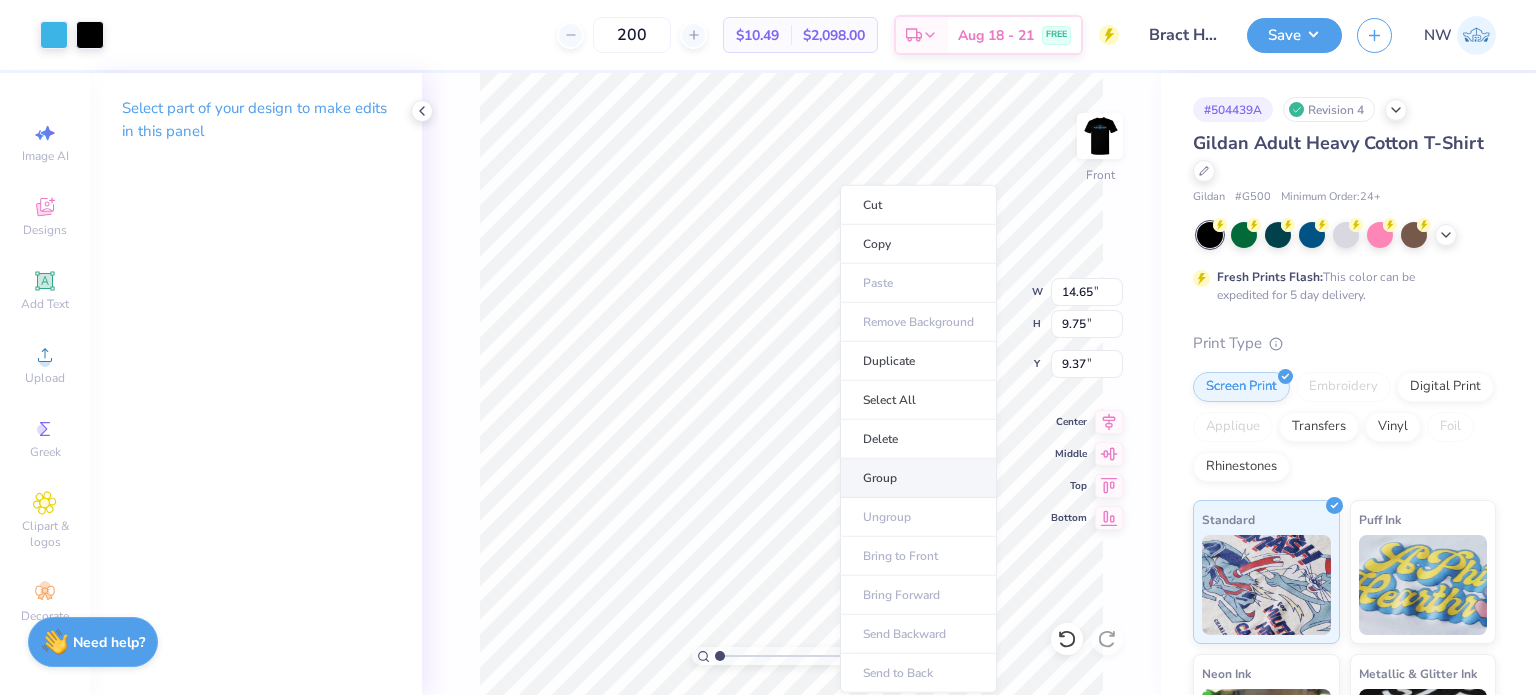 click on "Group" at bounding box center [918, 478] 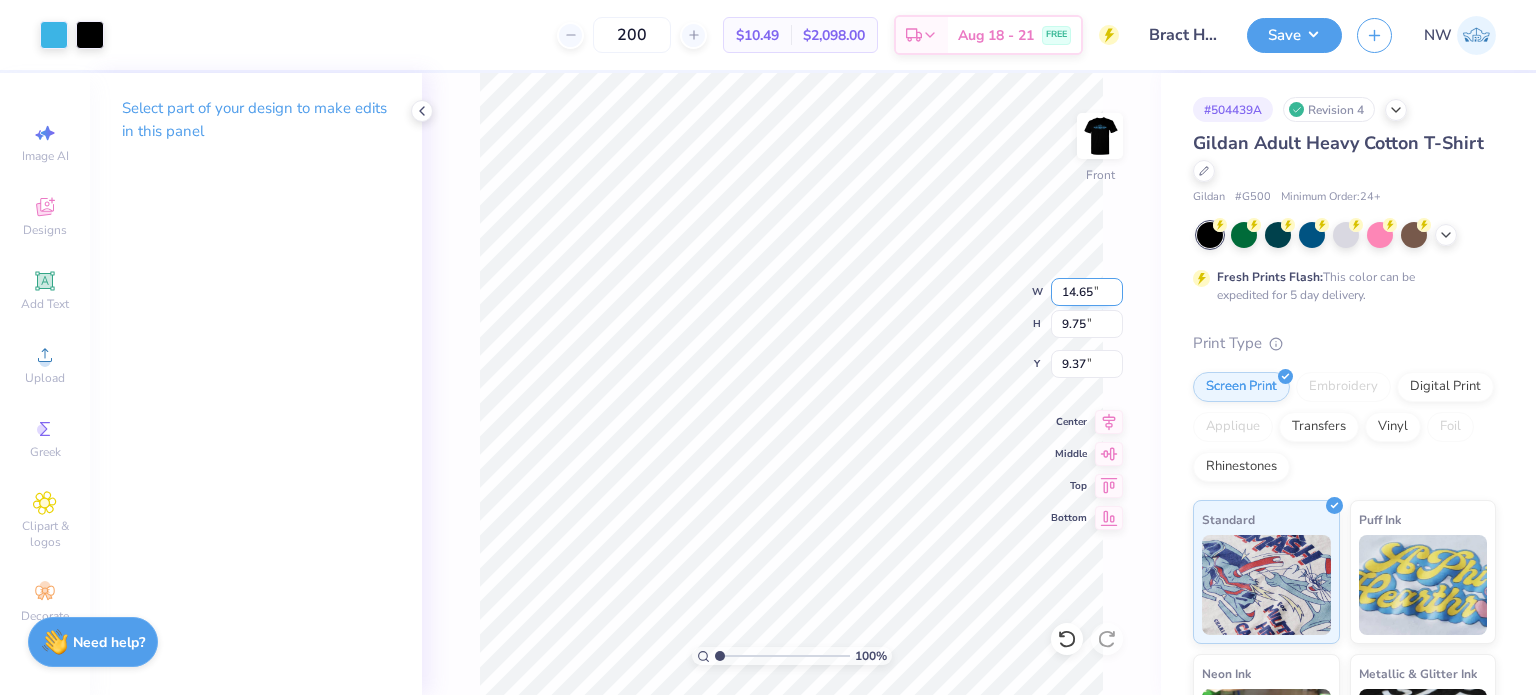 click on "14.65" at bounding box center (1087, 292) 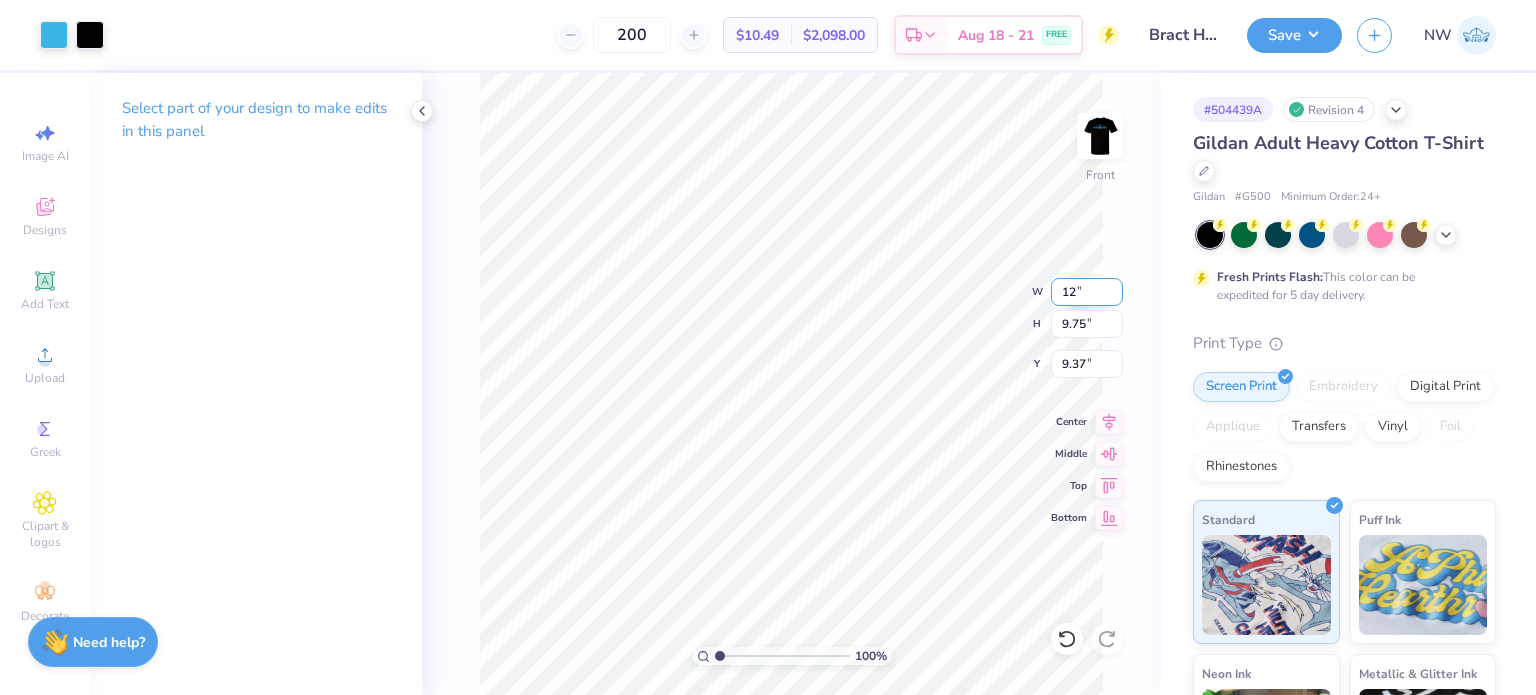 click on "12" at bounding box center [1087, 292] 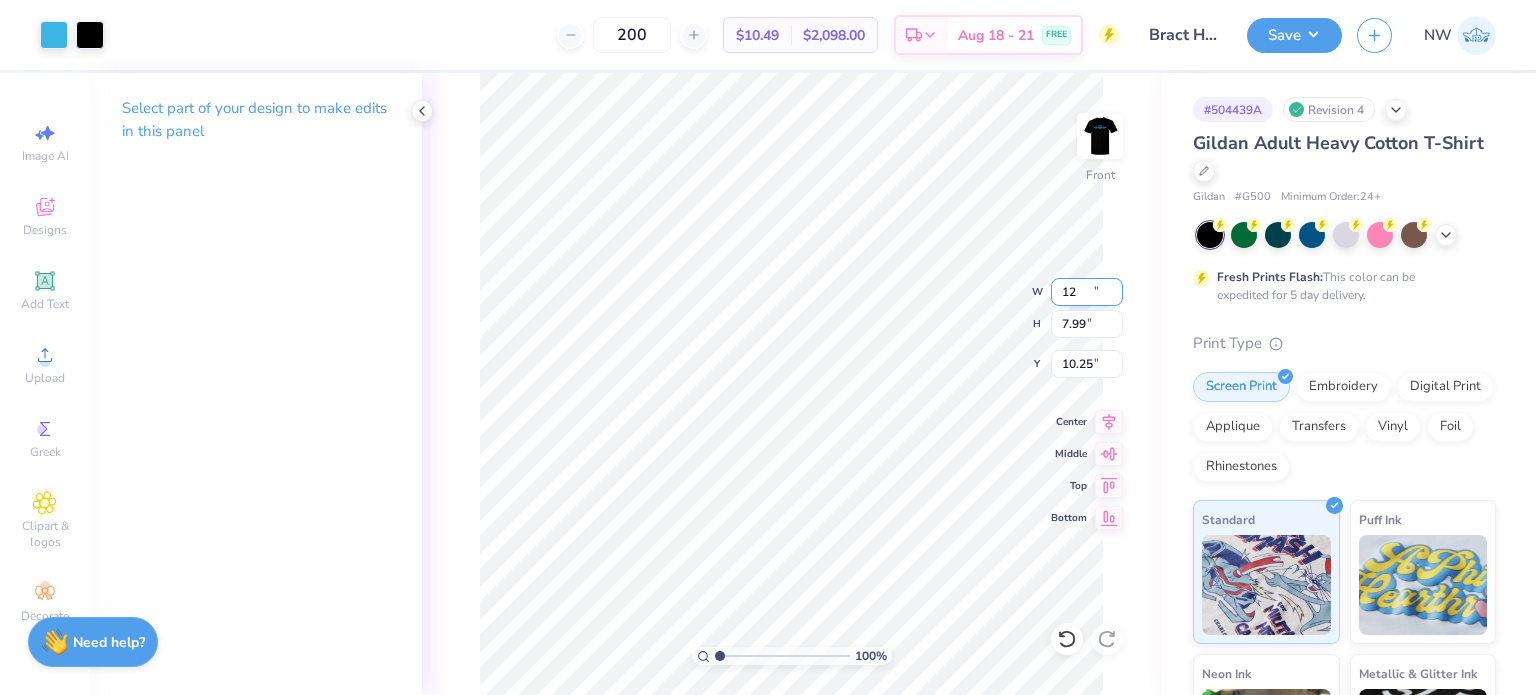 type on "12.00" 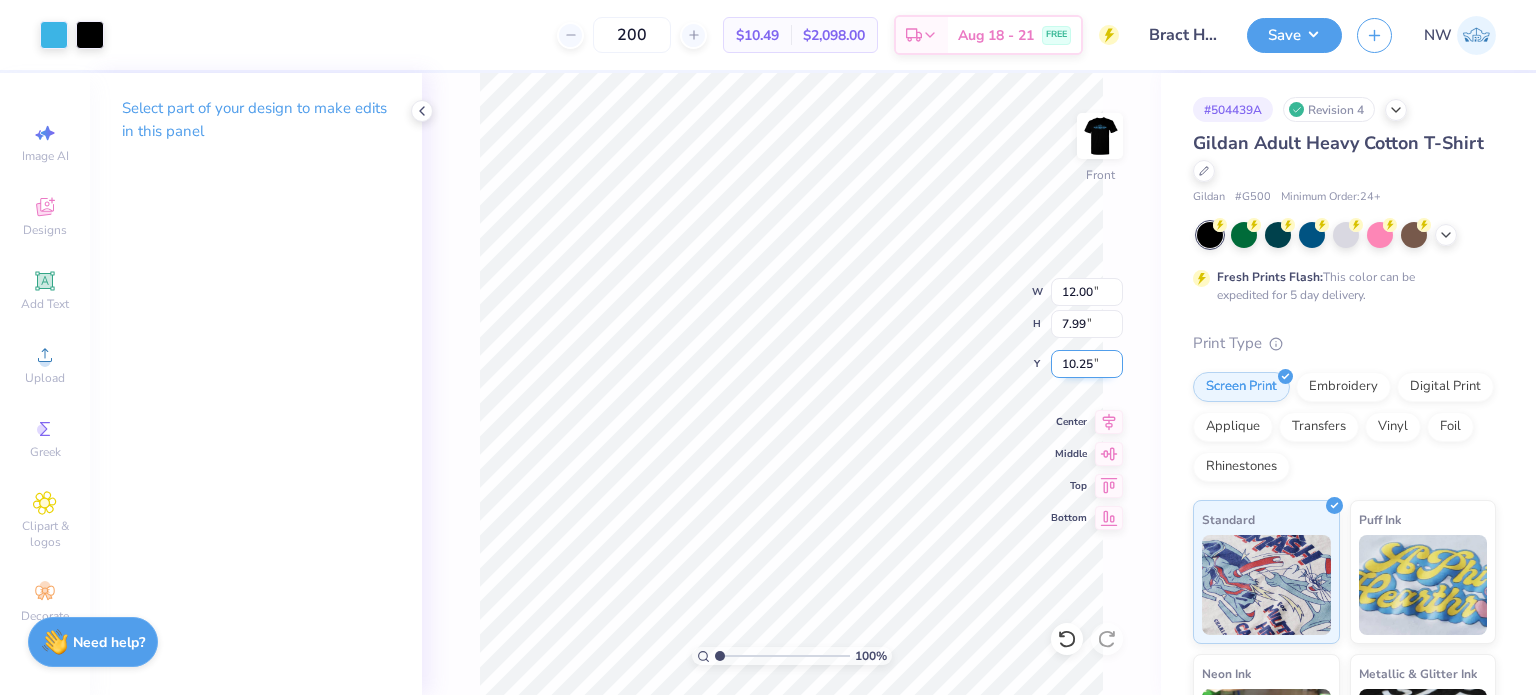 click on "10.25" at bounding box center [1087, 364] 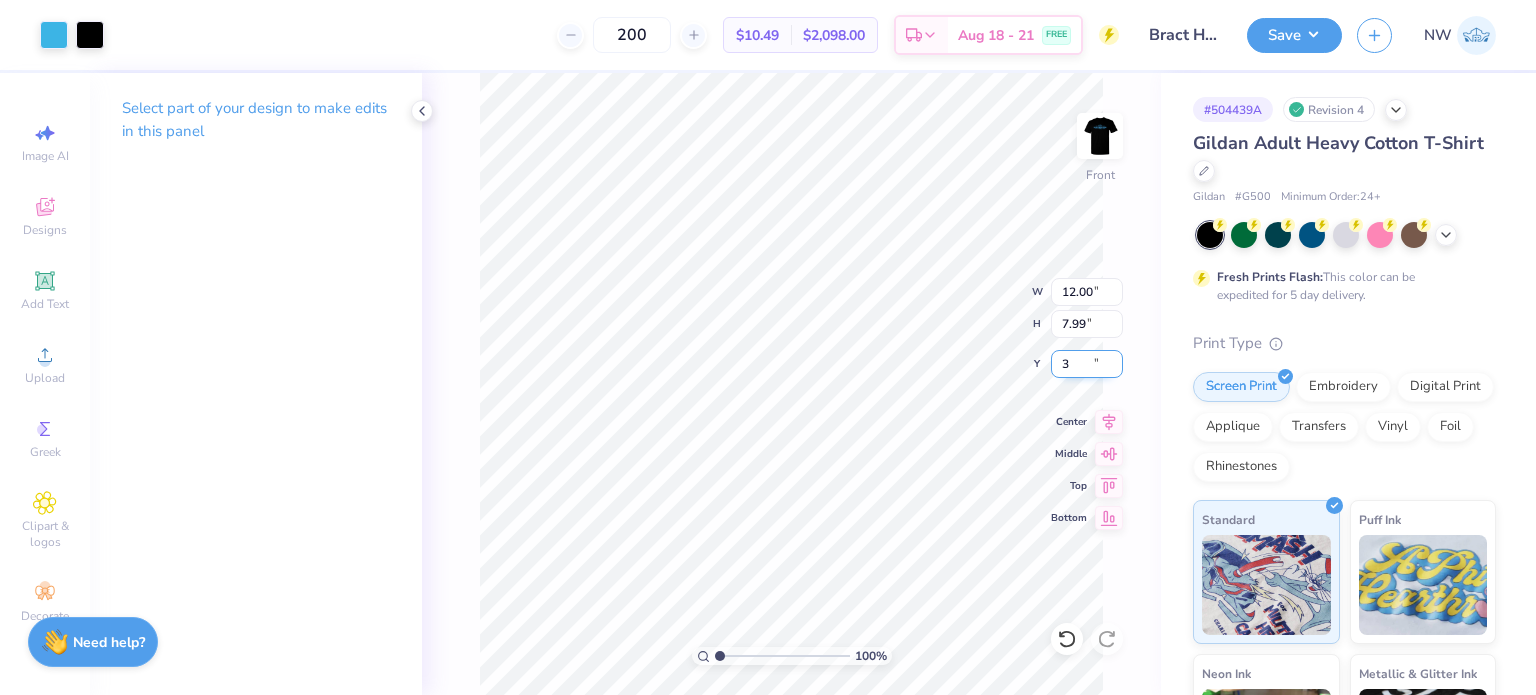 type on "3.00" 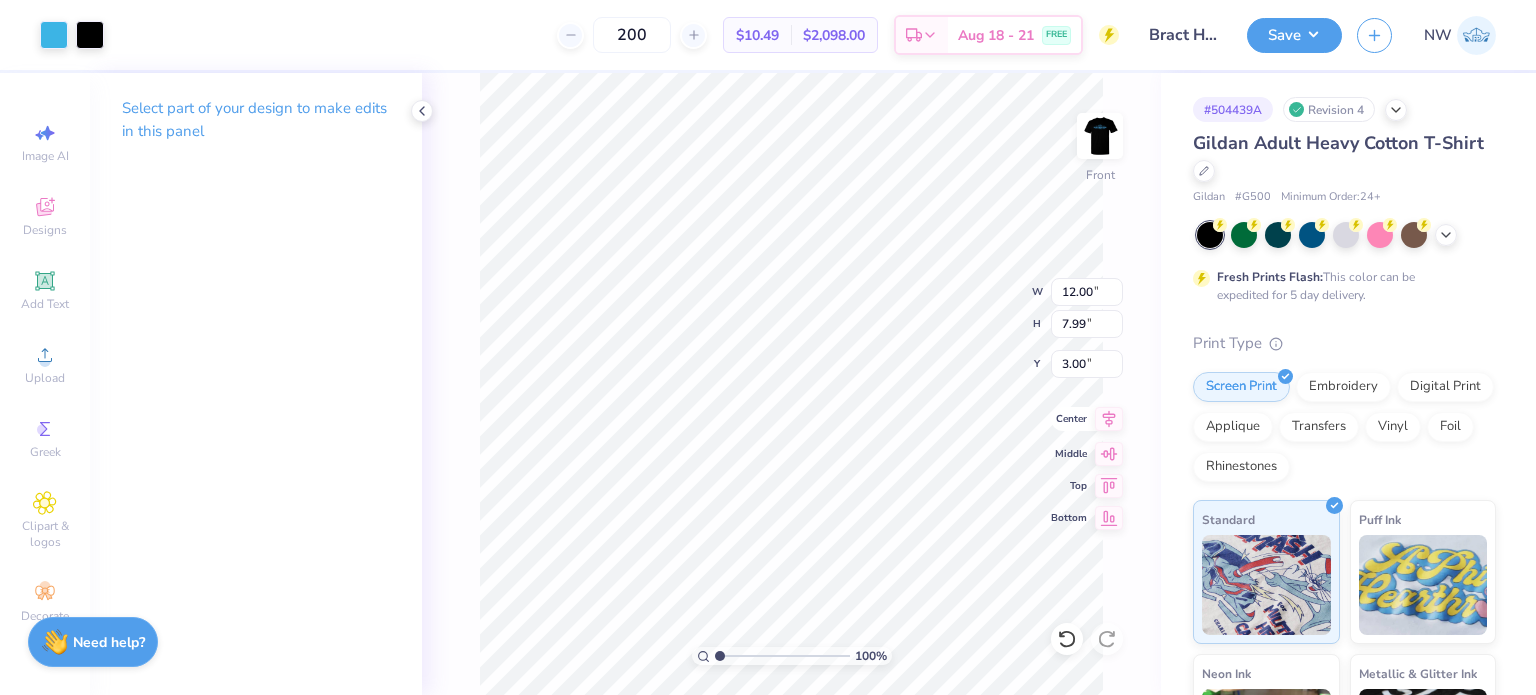 click 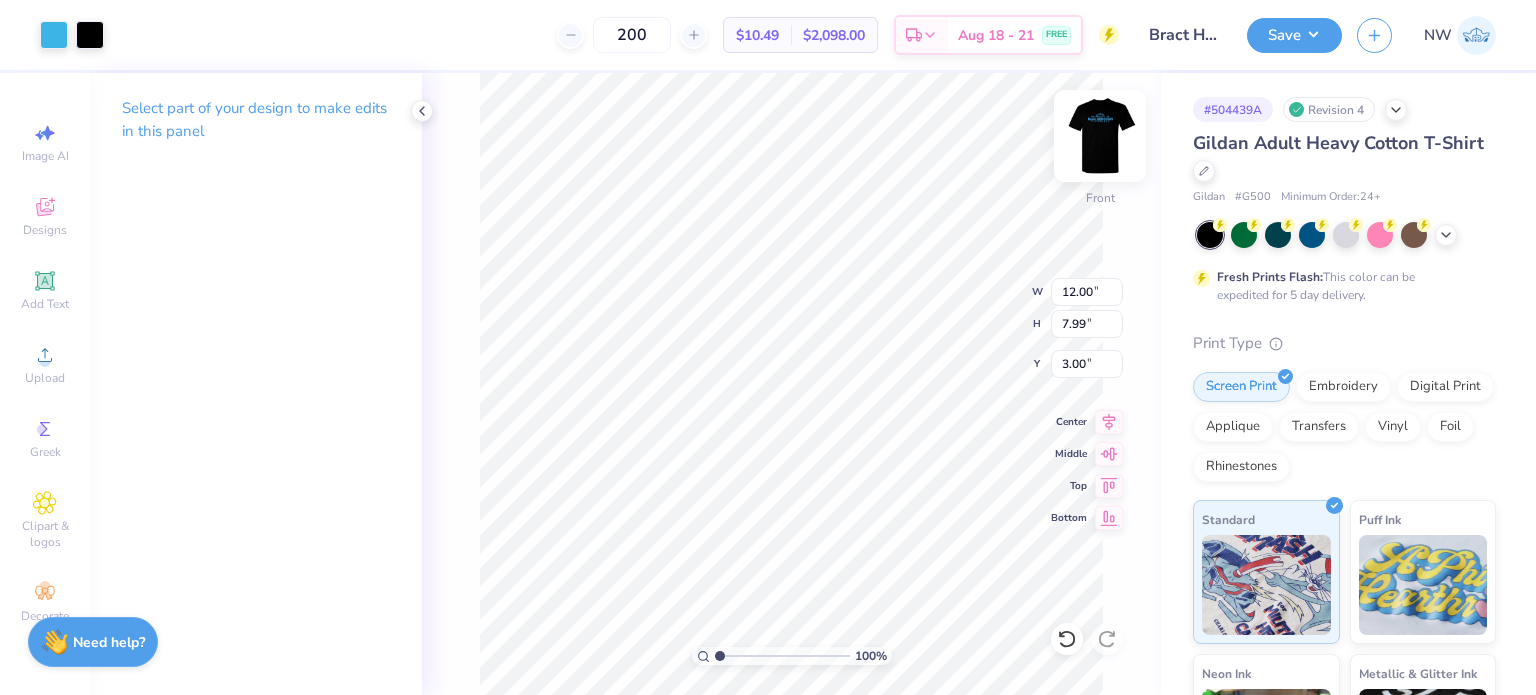click at bounding box center (1100, 136) 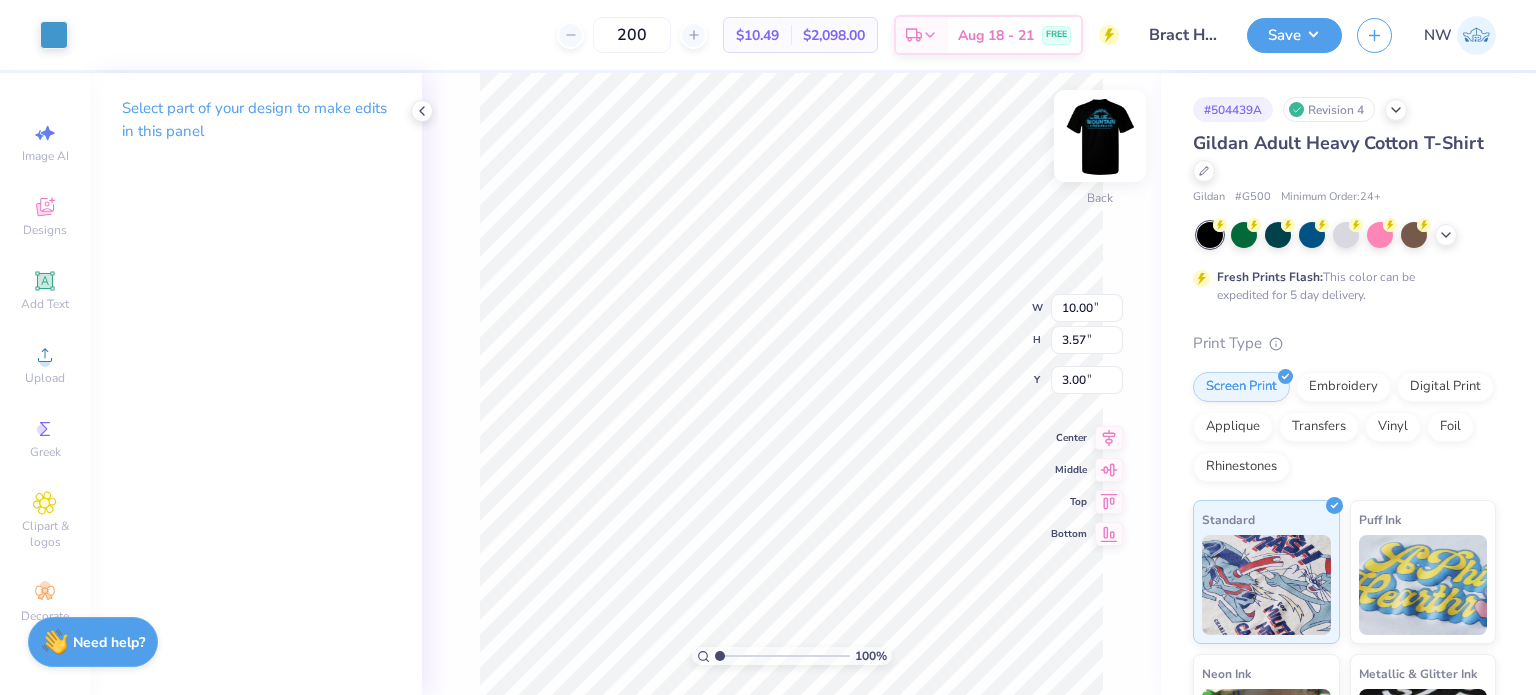 click at bounding box center [1100, 136] 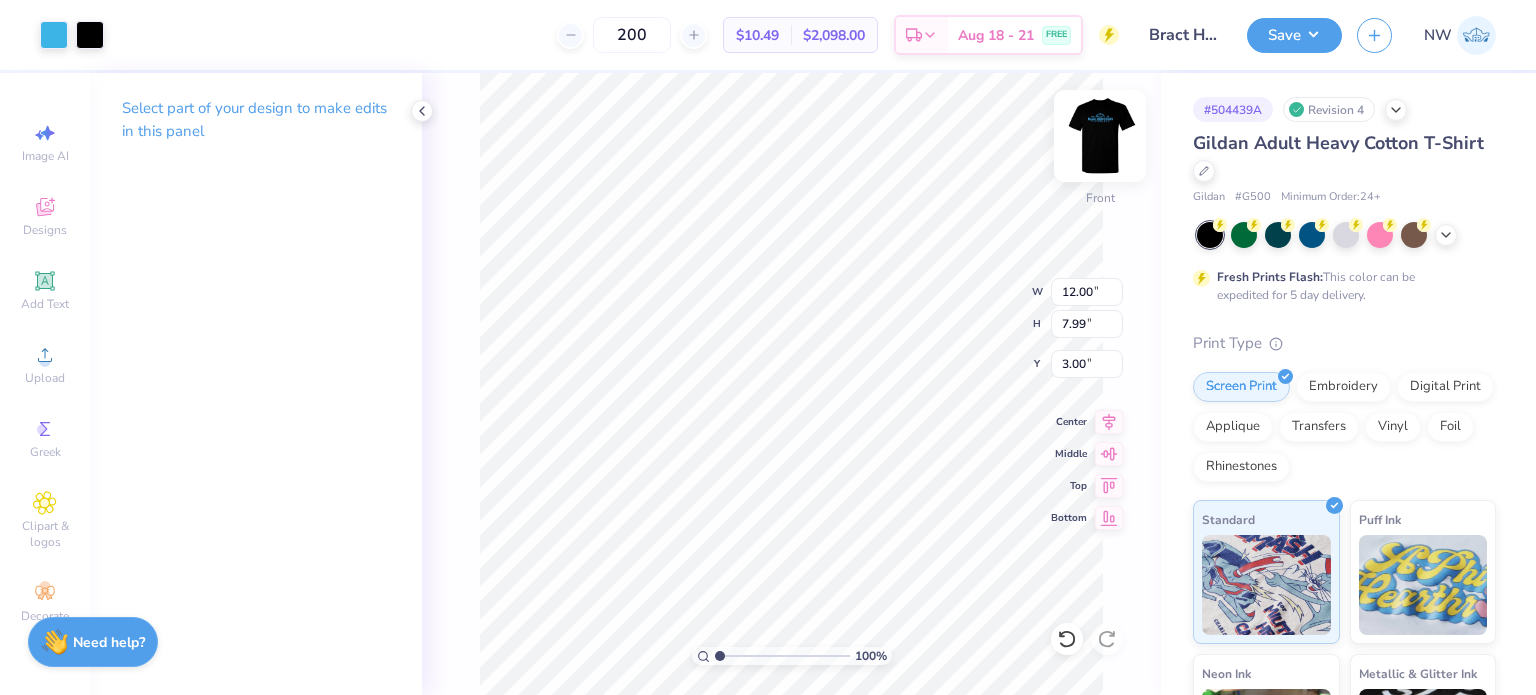 click at bounding box center [1100, 136] 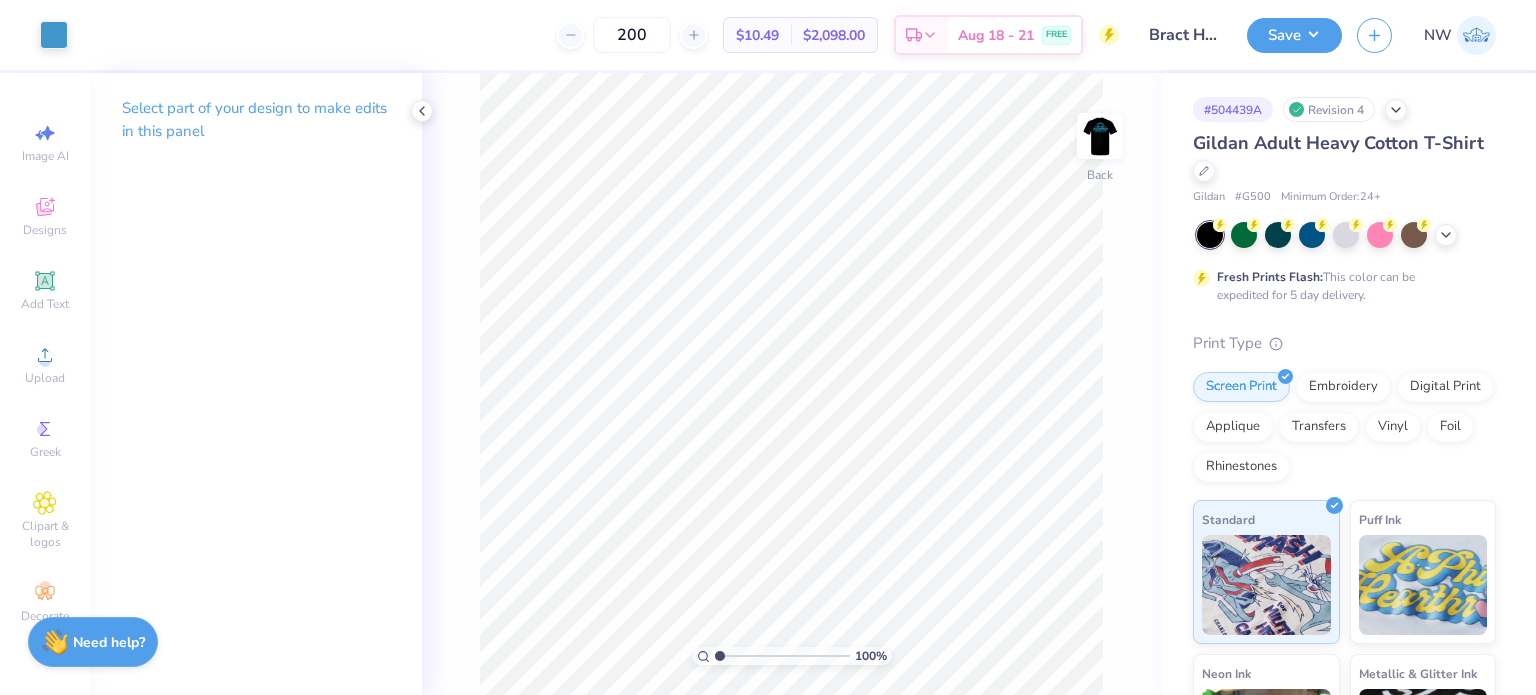 click at bounding box center (1100, 136) 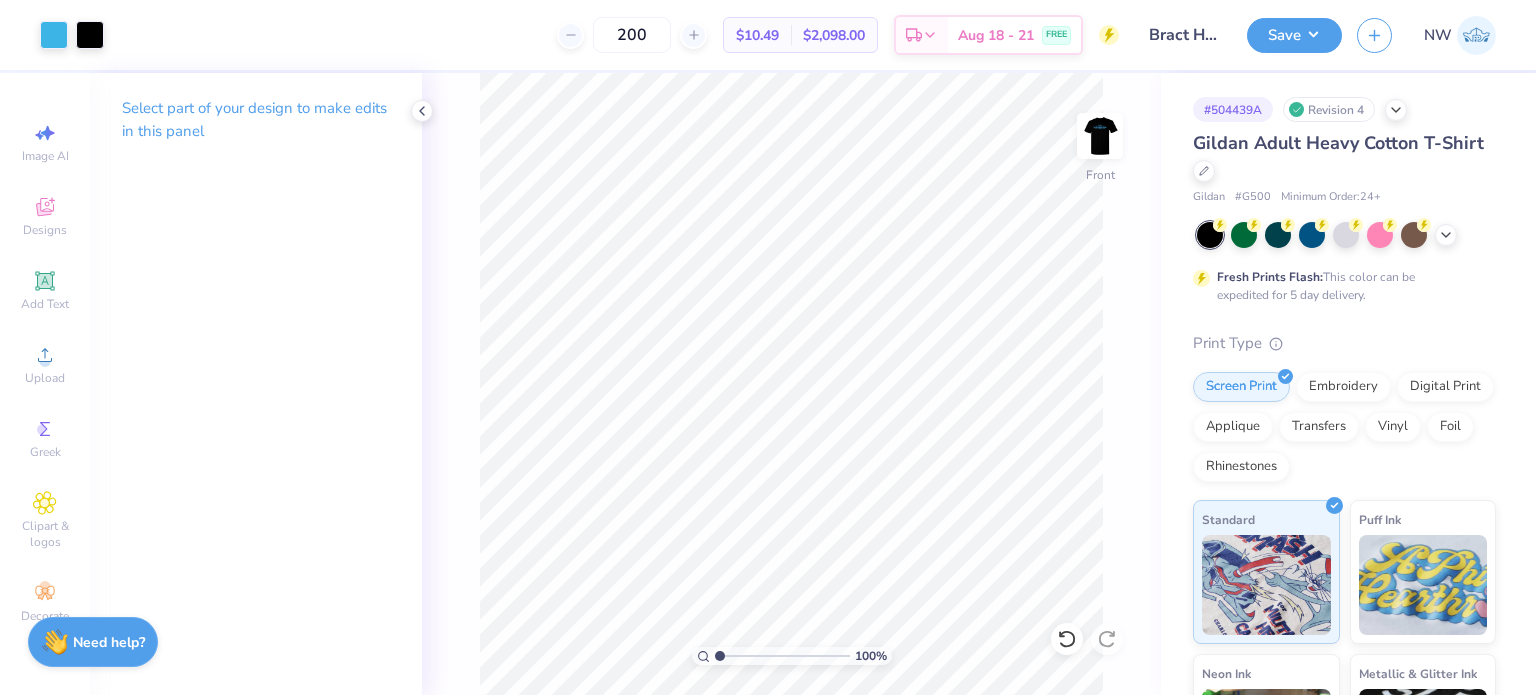 click at bounding box center [1100, 136] 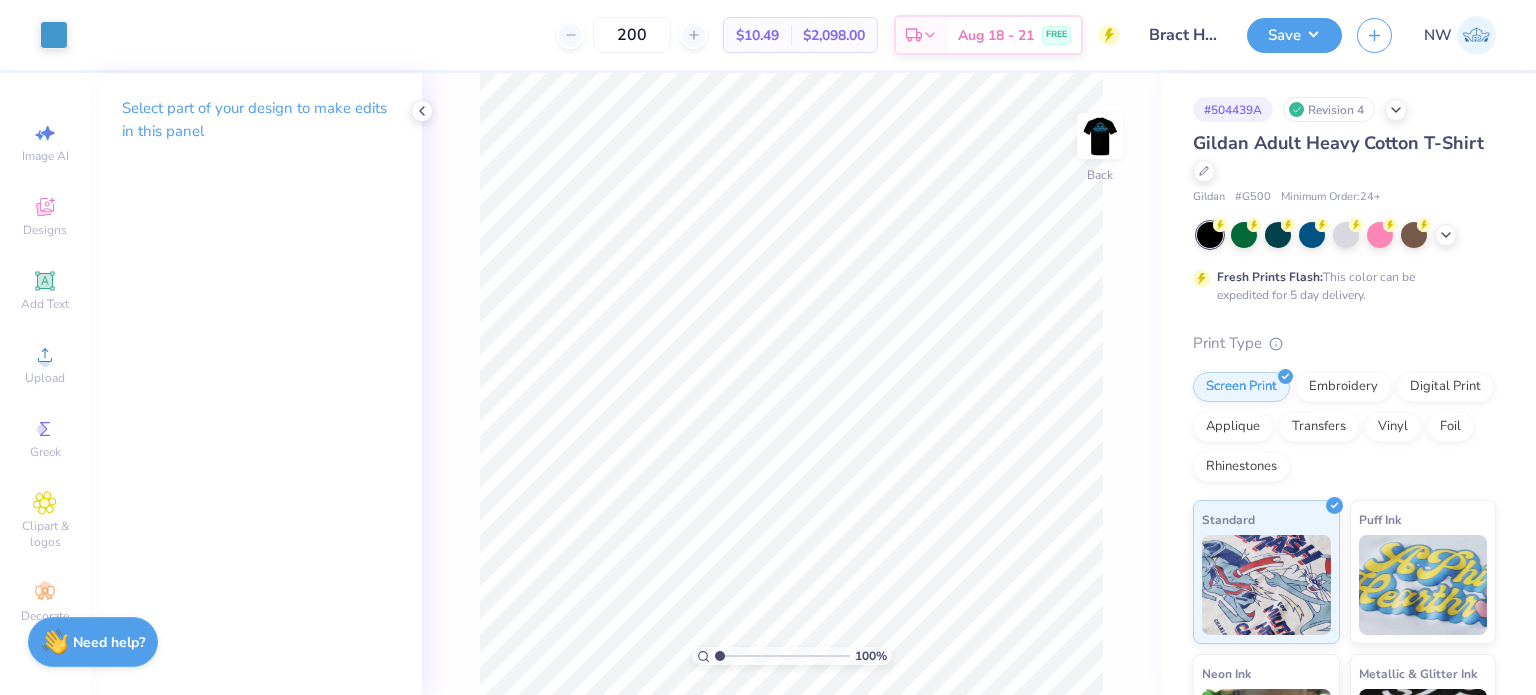 click at bounding box center (1100, 136) 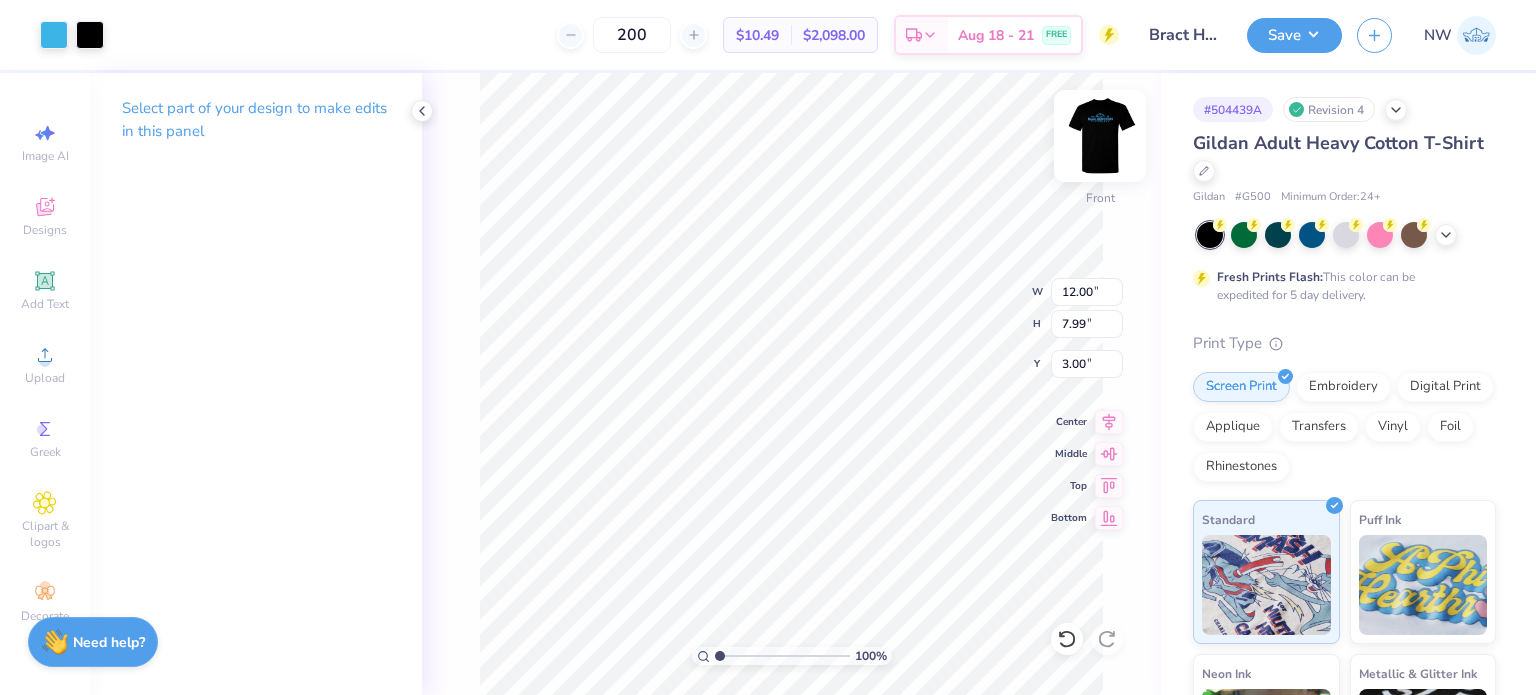 click at bounding box center [1100, 136] 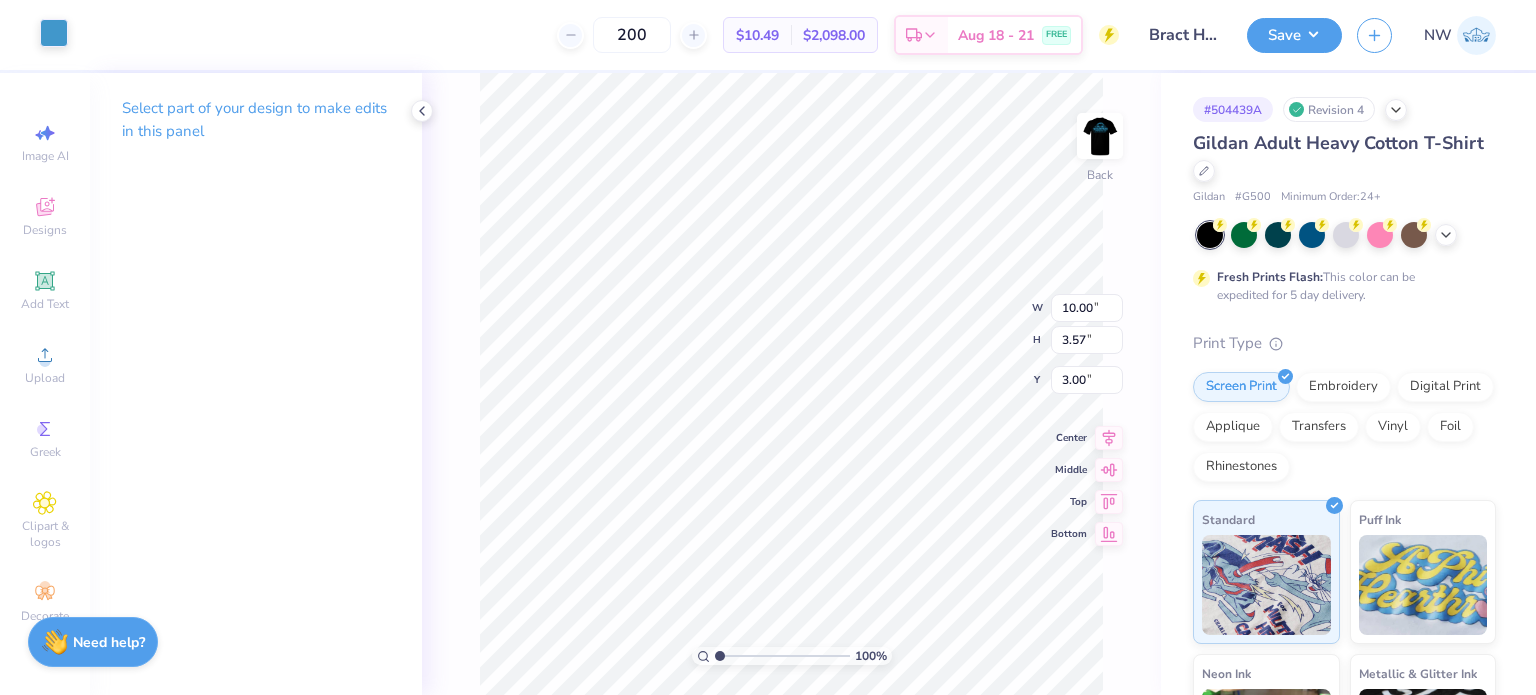 click at bounding box center [54, 33] 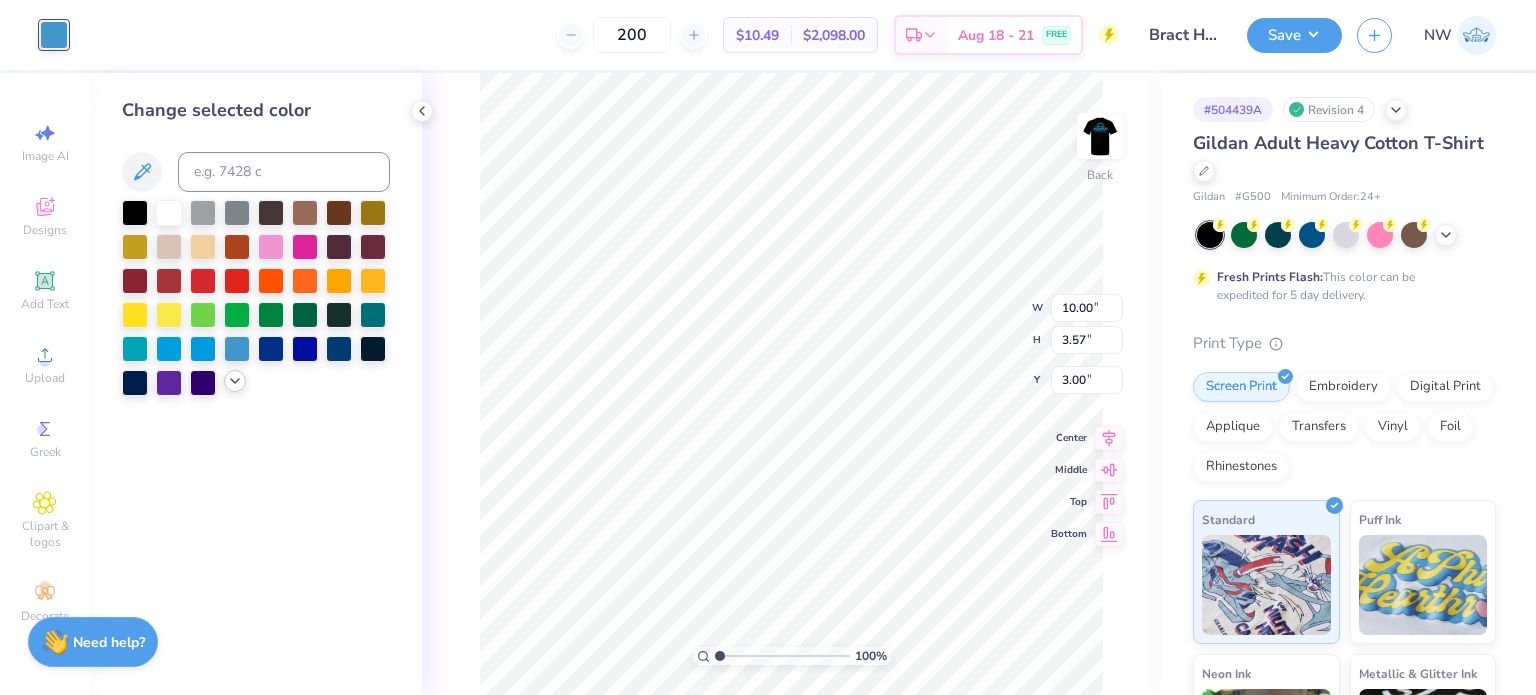 click 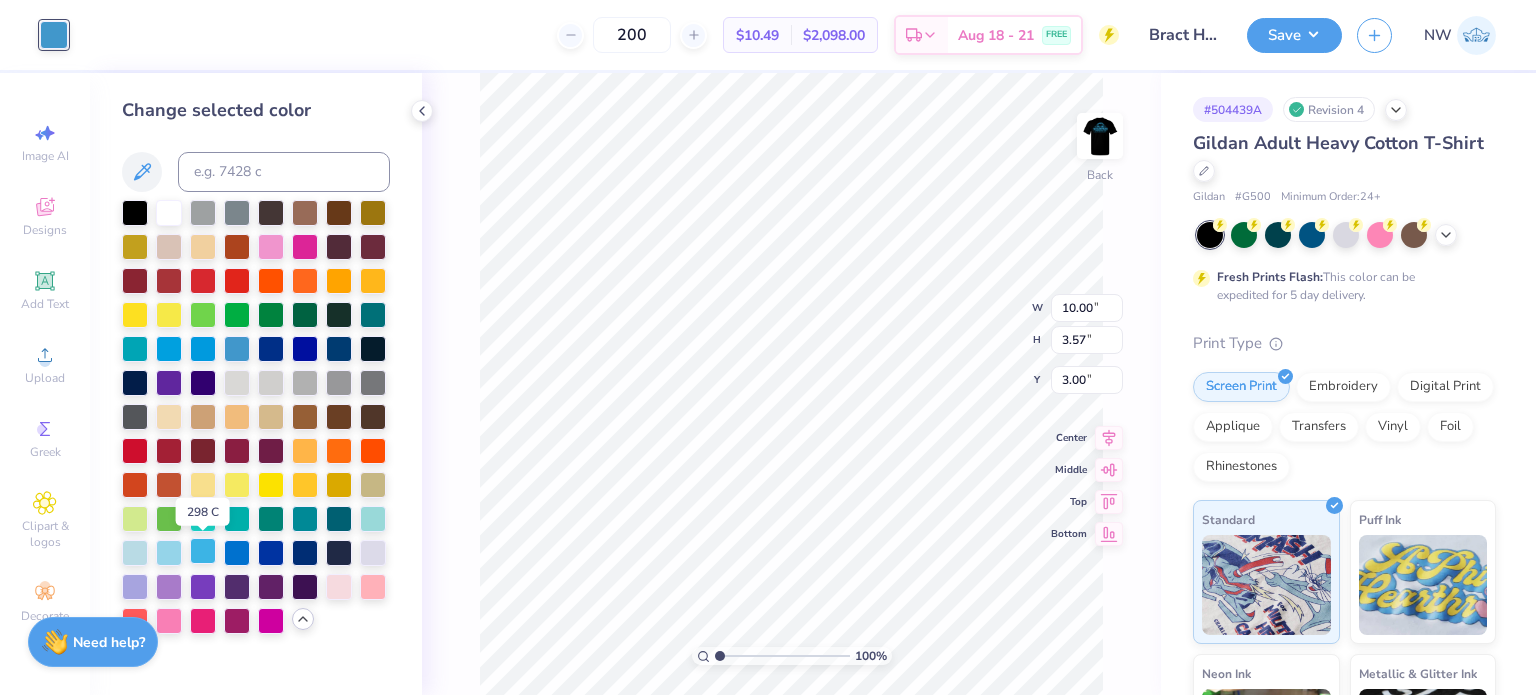 click at bounding box center (203, 551) 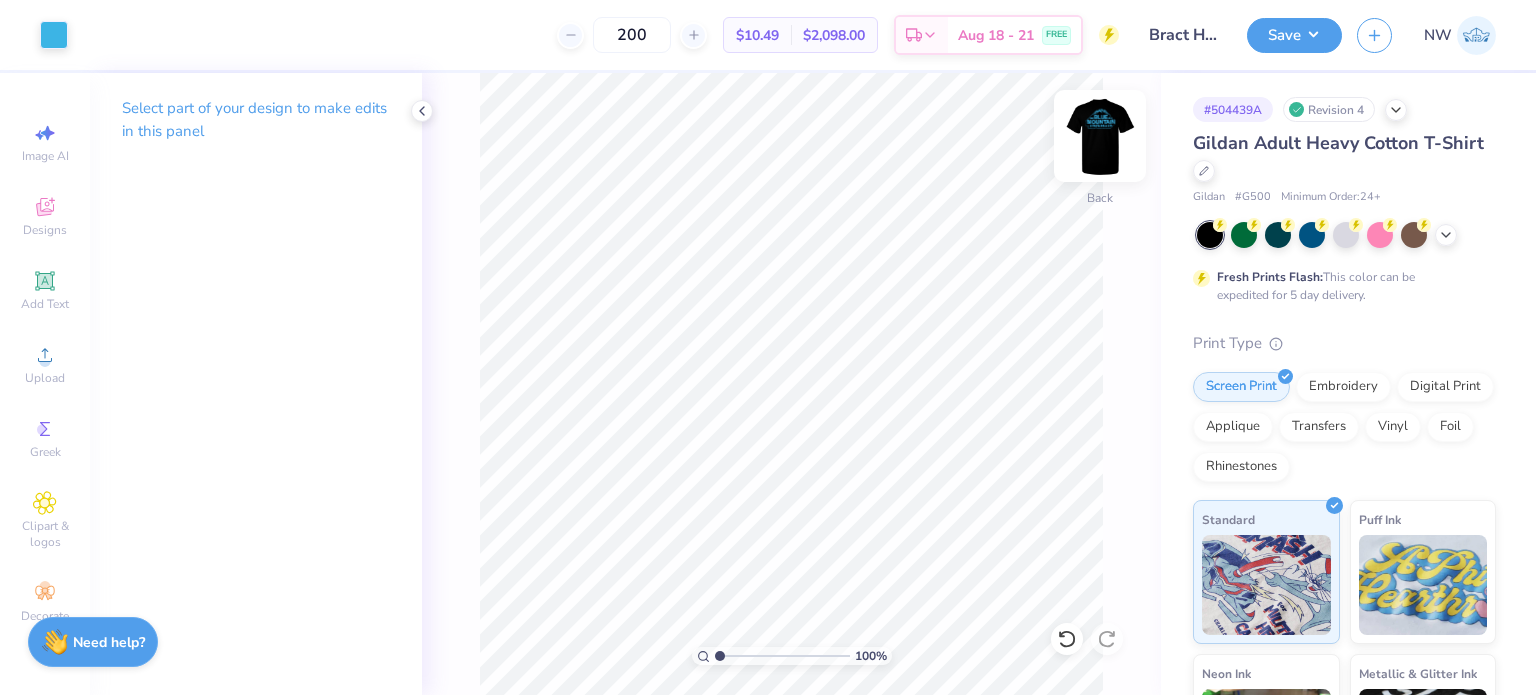 click at bounding box center (1100, 136) 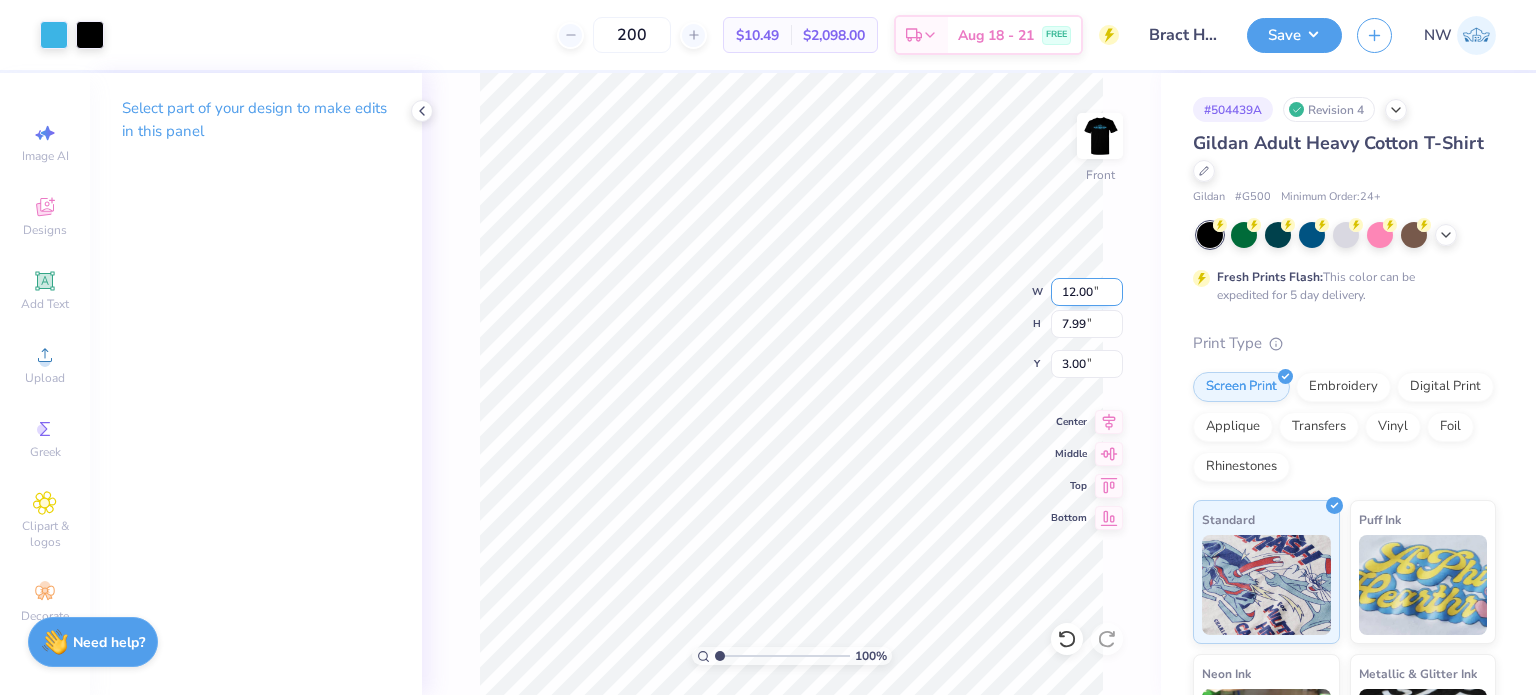 click on "12.00" at bounding box center (1087, 292) 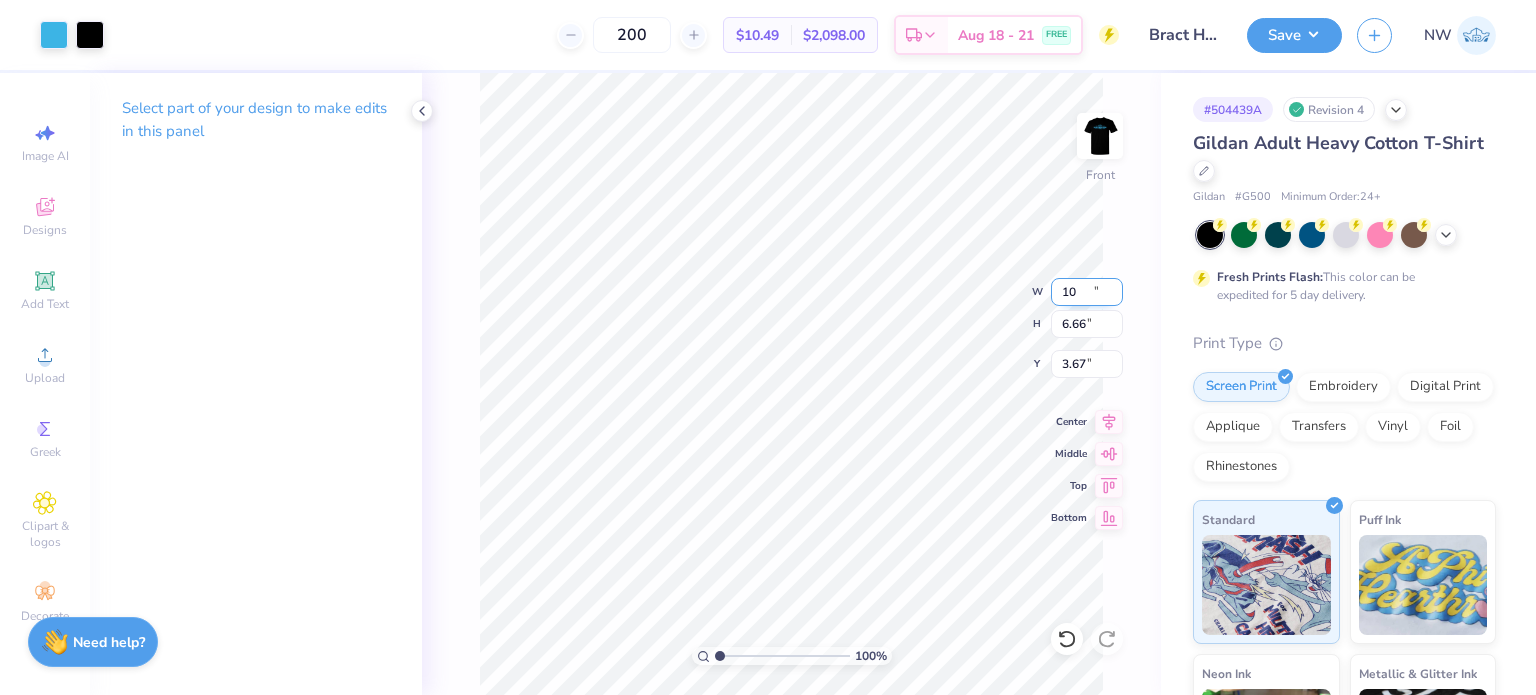 type on "10.00" 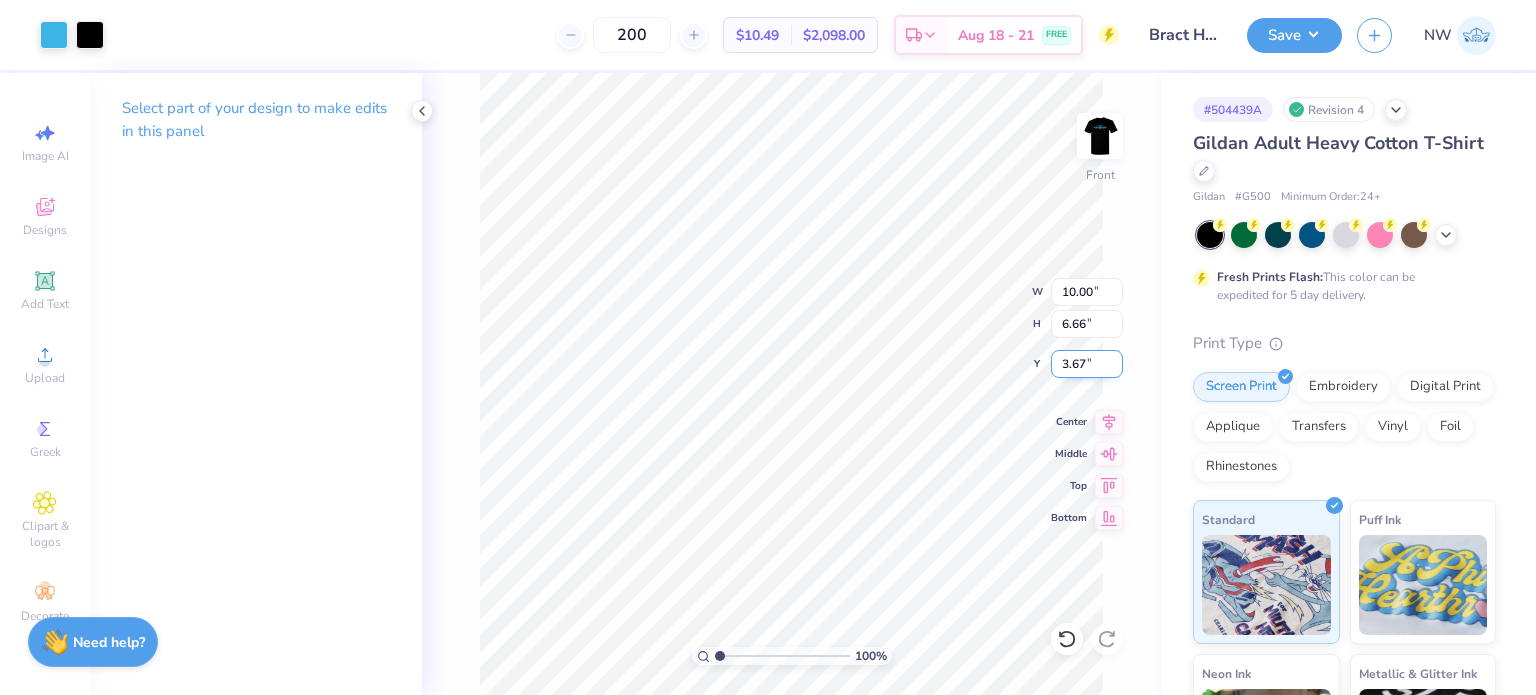 click on "3.67" at bounding box center (1087, 364) 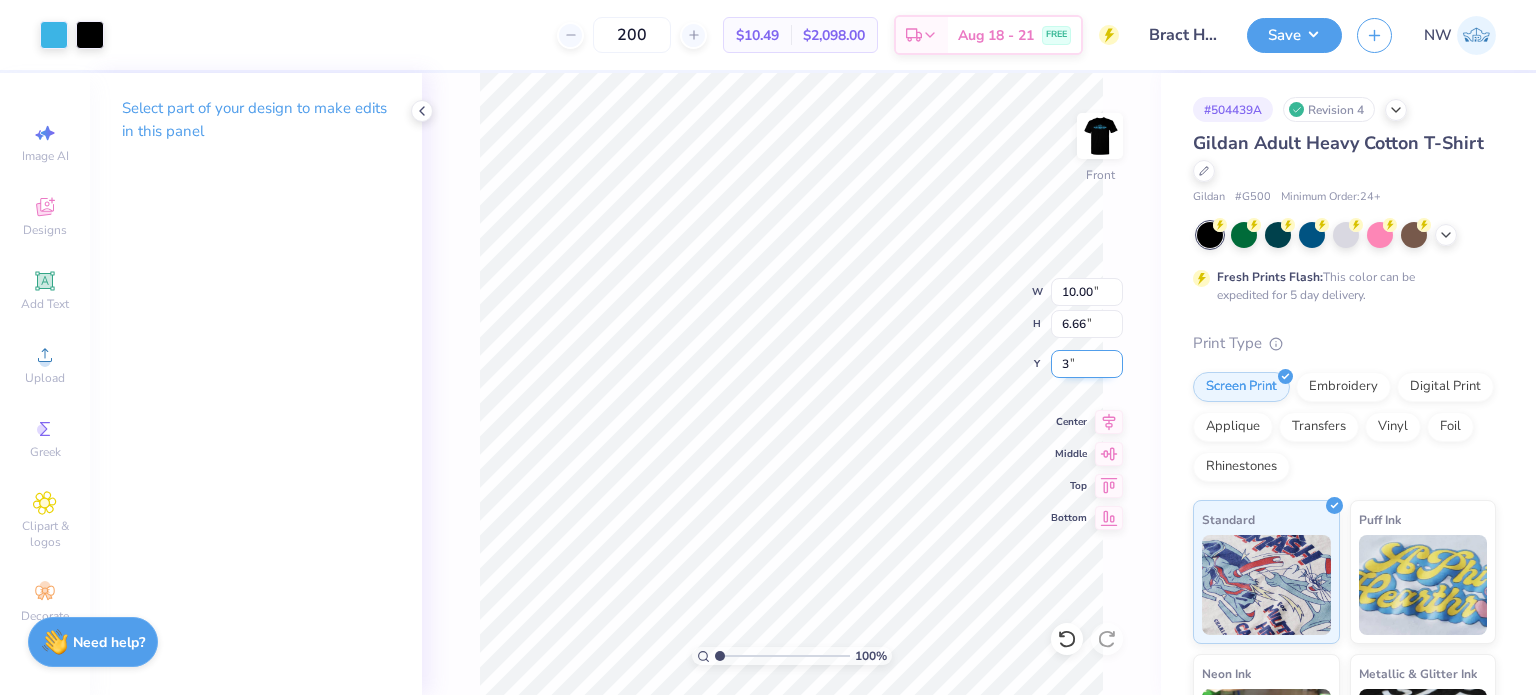 type on "3.00" 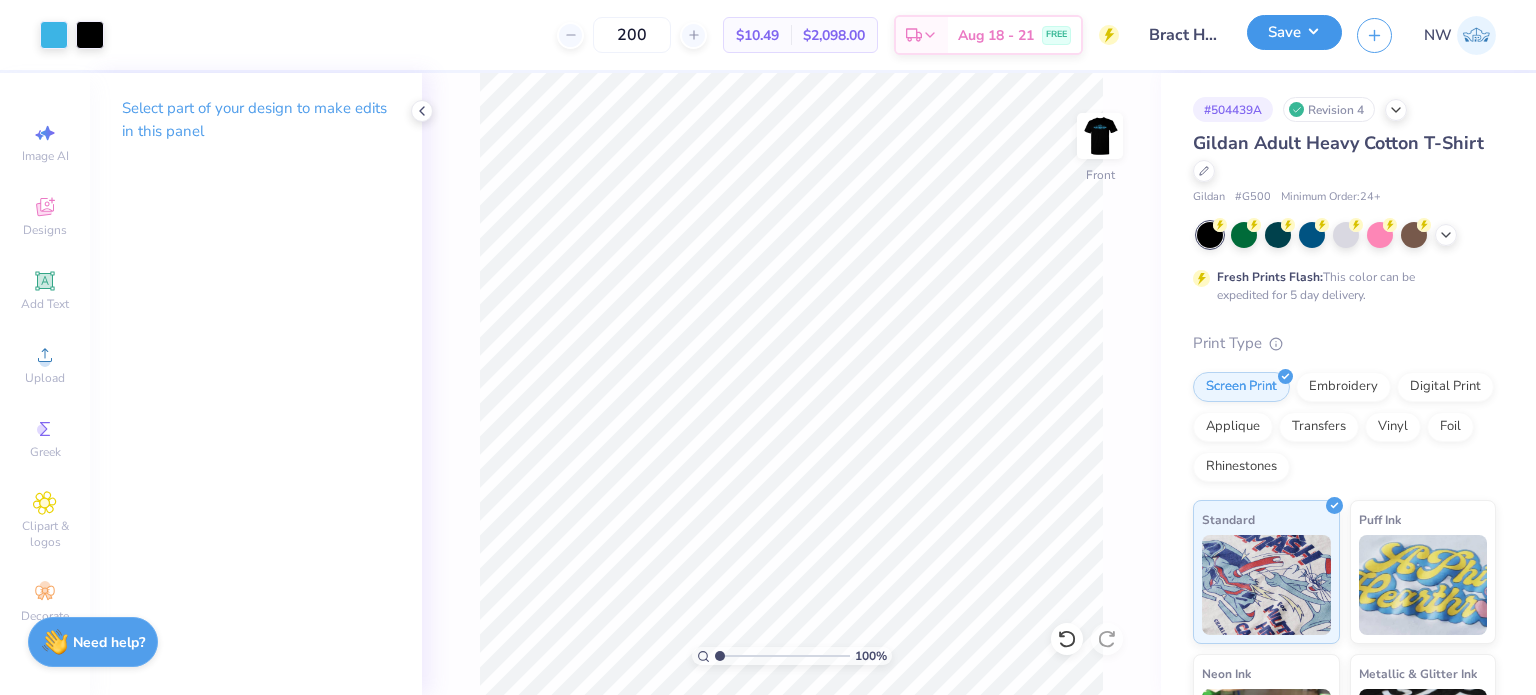 click on "Save" at bounding box center (1294, 32) 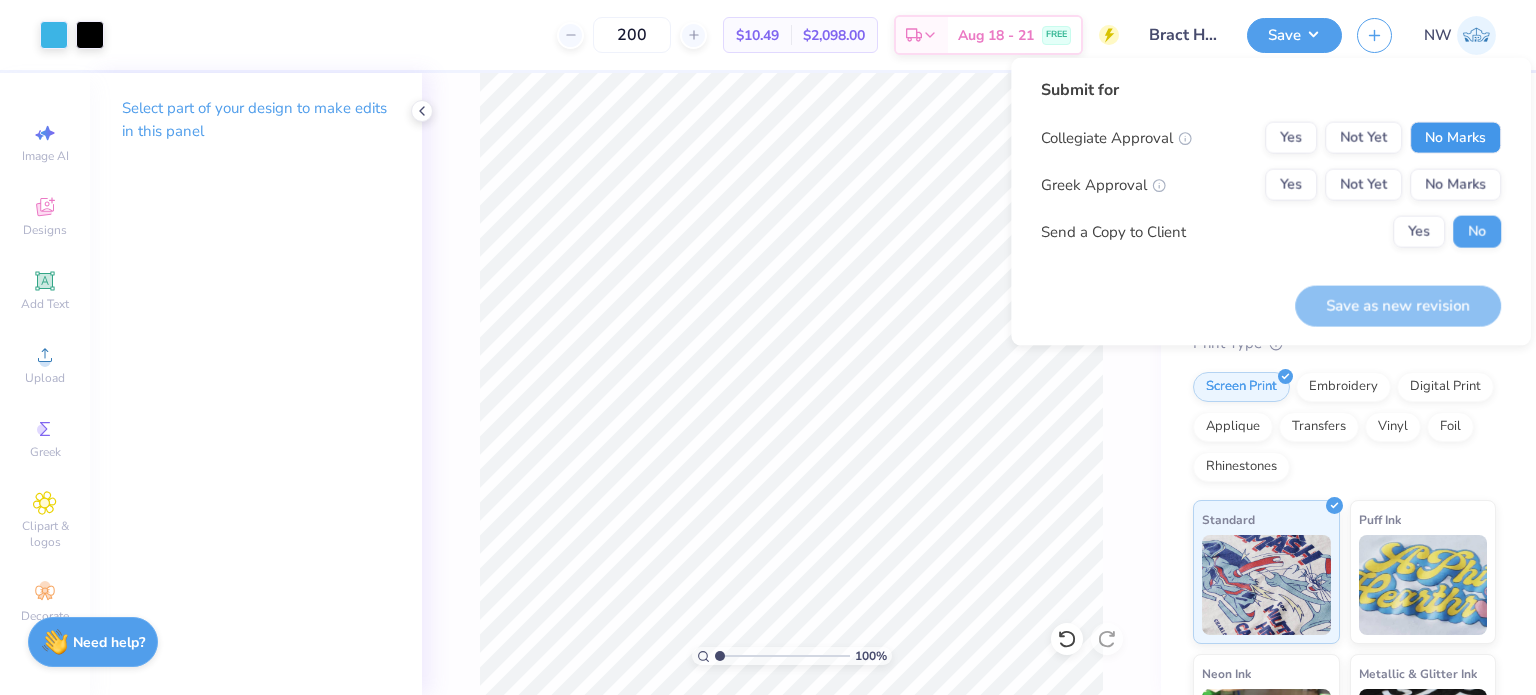 click on "No Marks" at bounding box center (1455, 138) 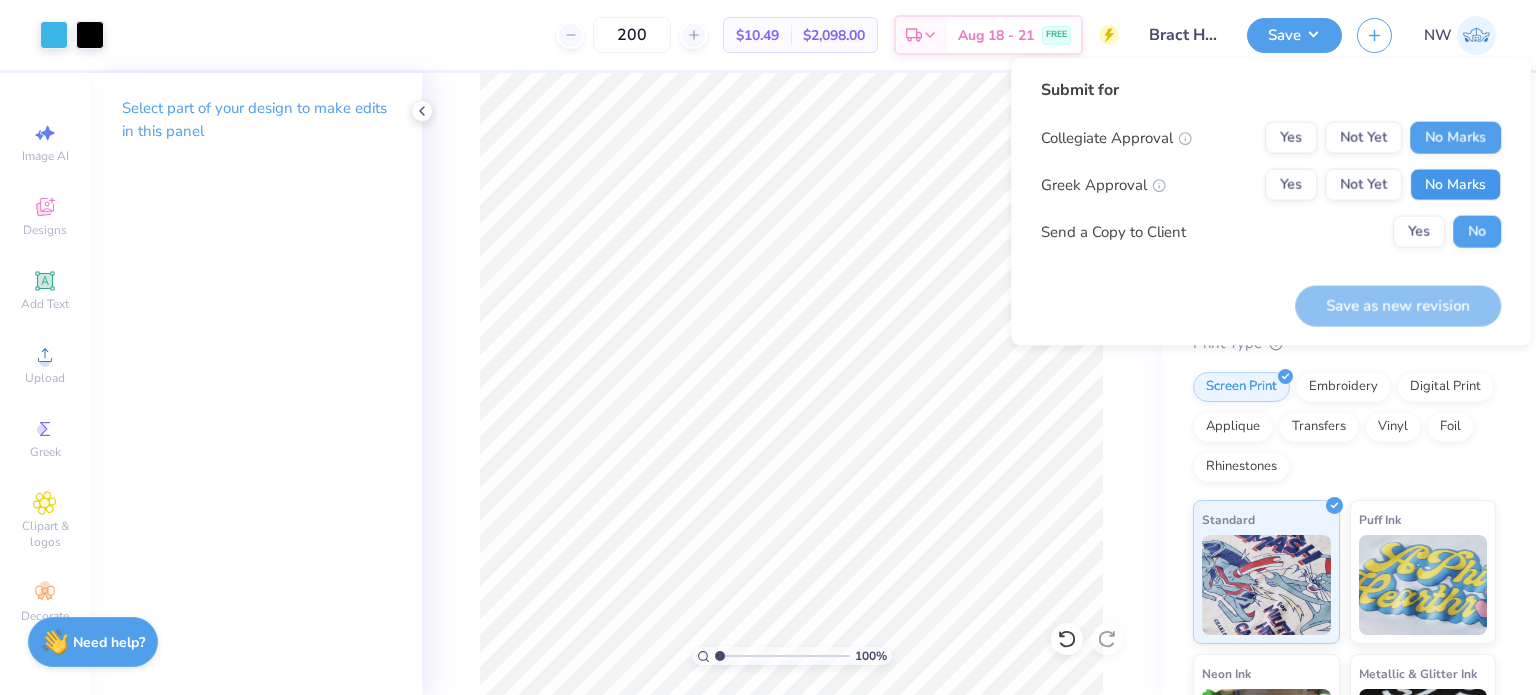 click on "No Marks" at bounding box center [1455, 185] 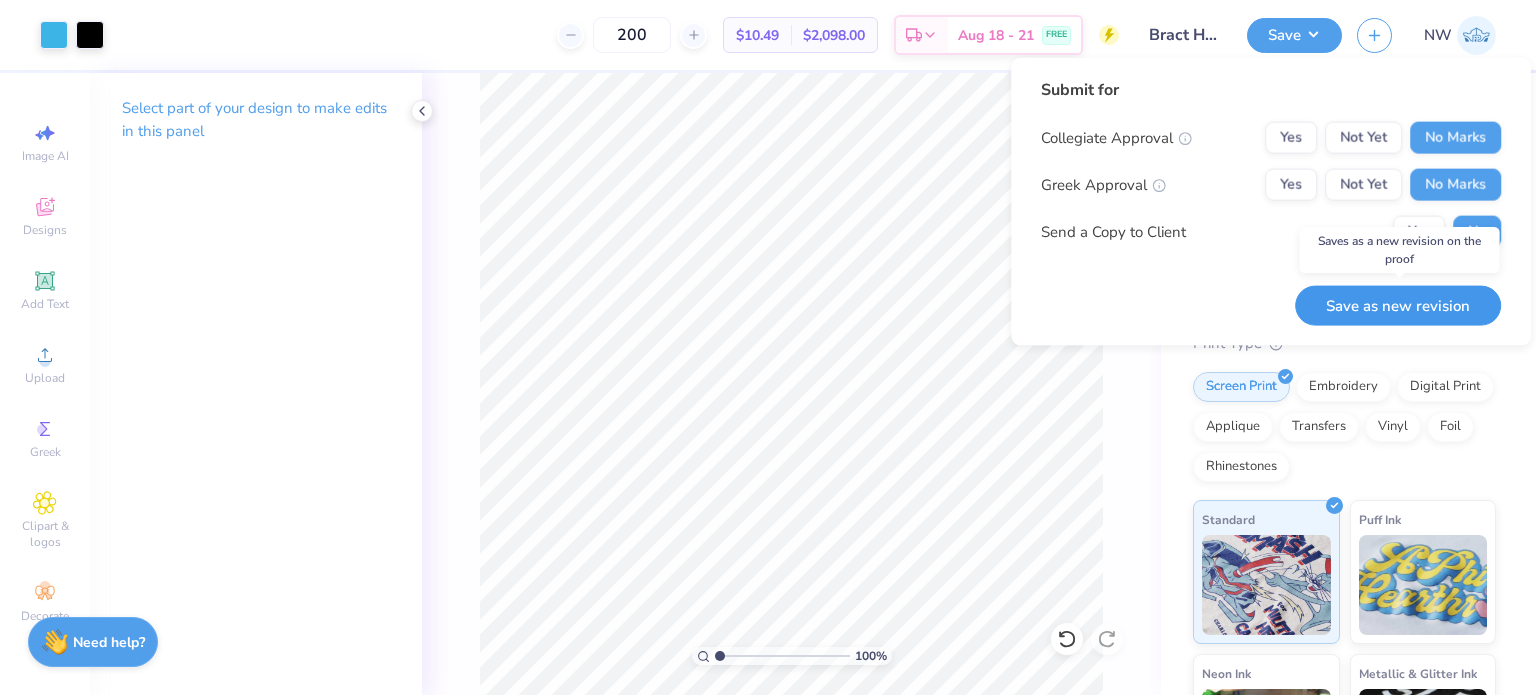 click on "Save as new revision" at bounding box center [1398, 305] 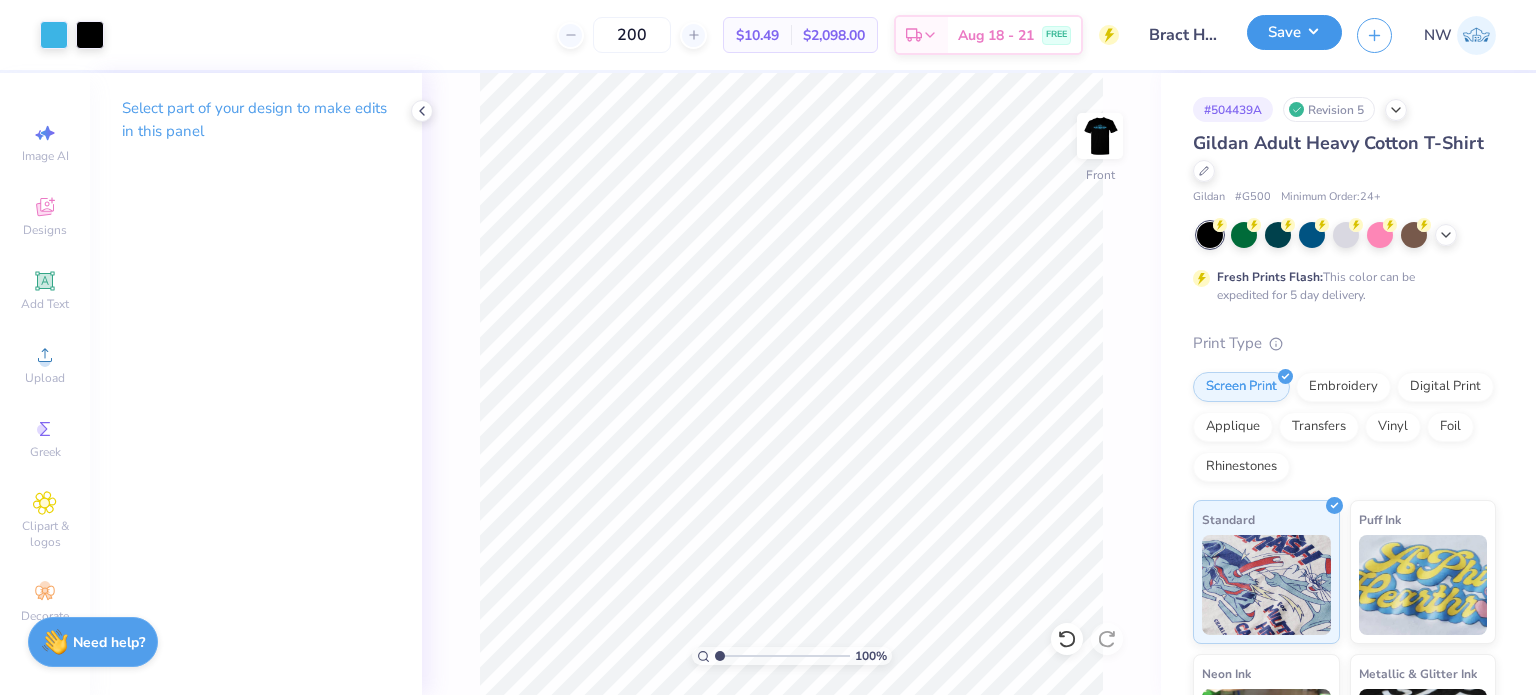 click on "Save" at bounding box center [1294, 32] 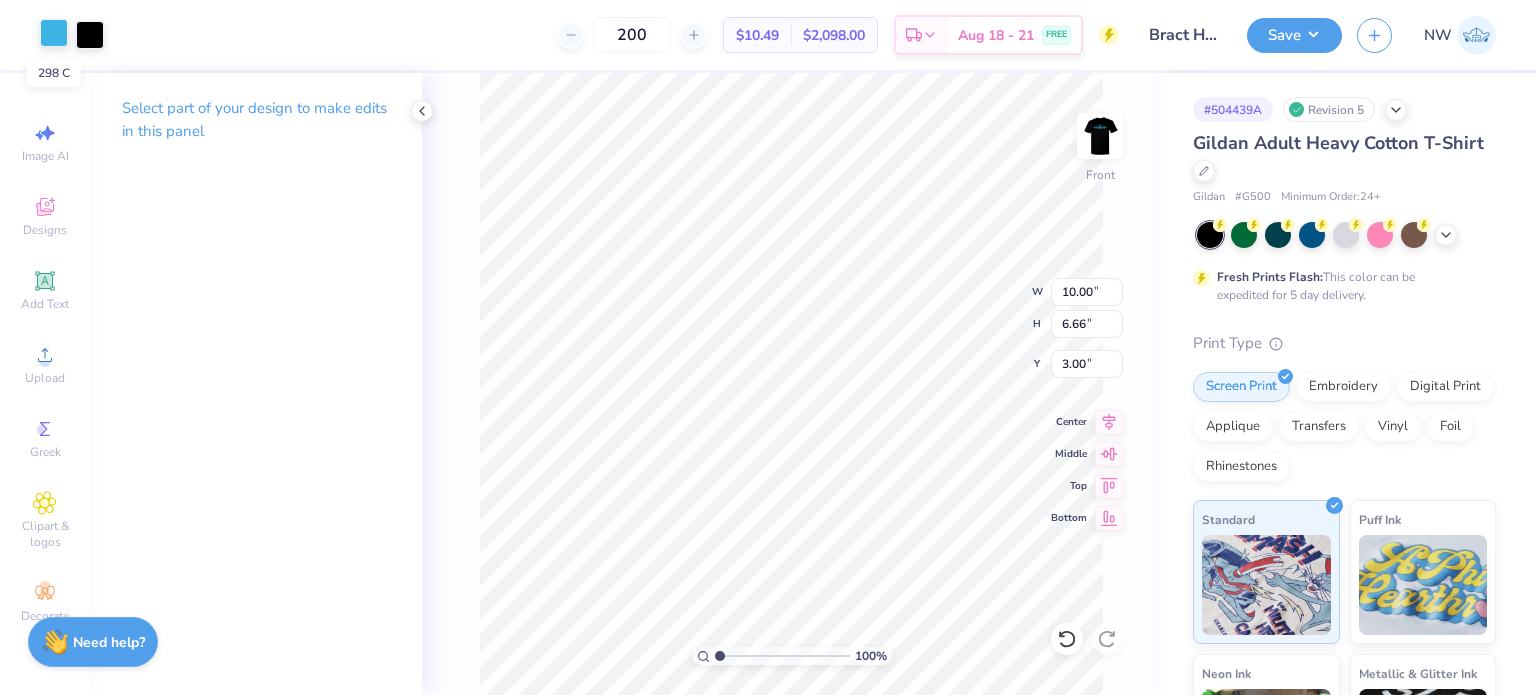 click at bounding box center [54, 33] 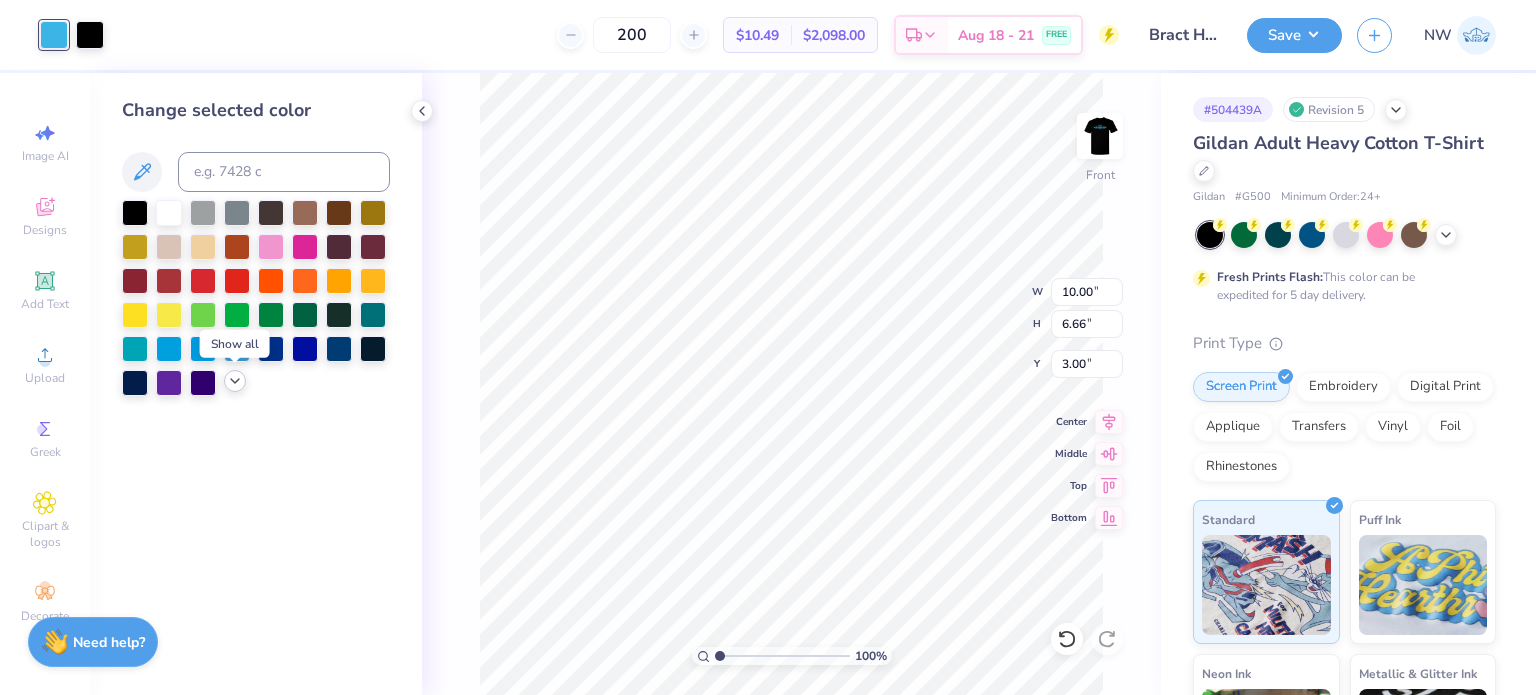 click 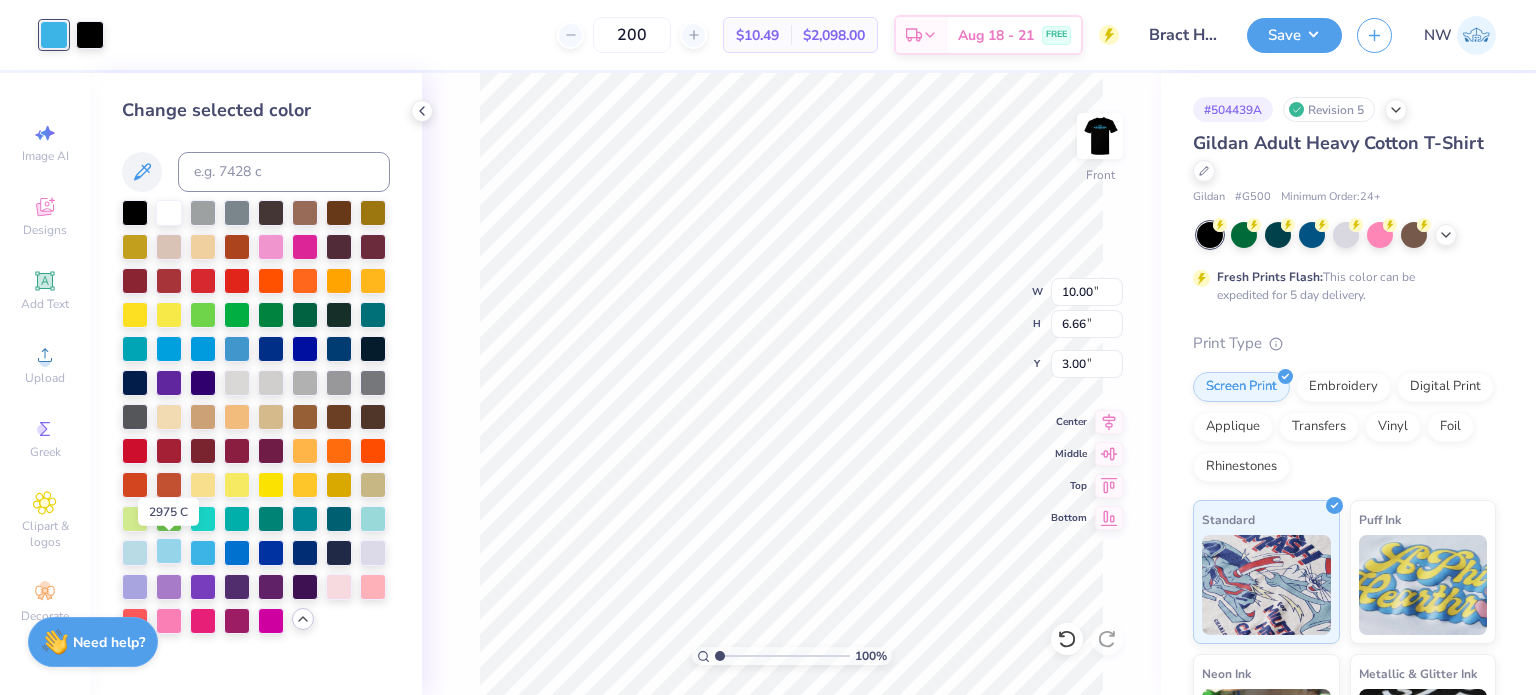 click at bounding box center (169, 551) 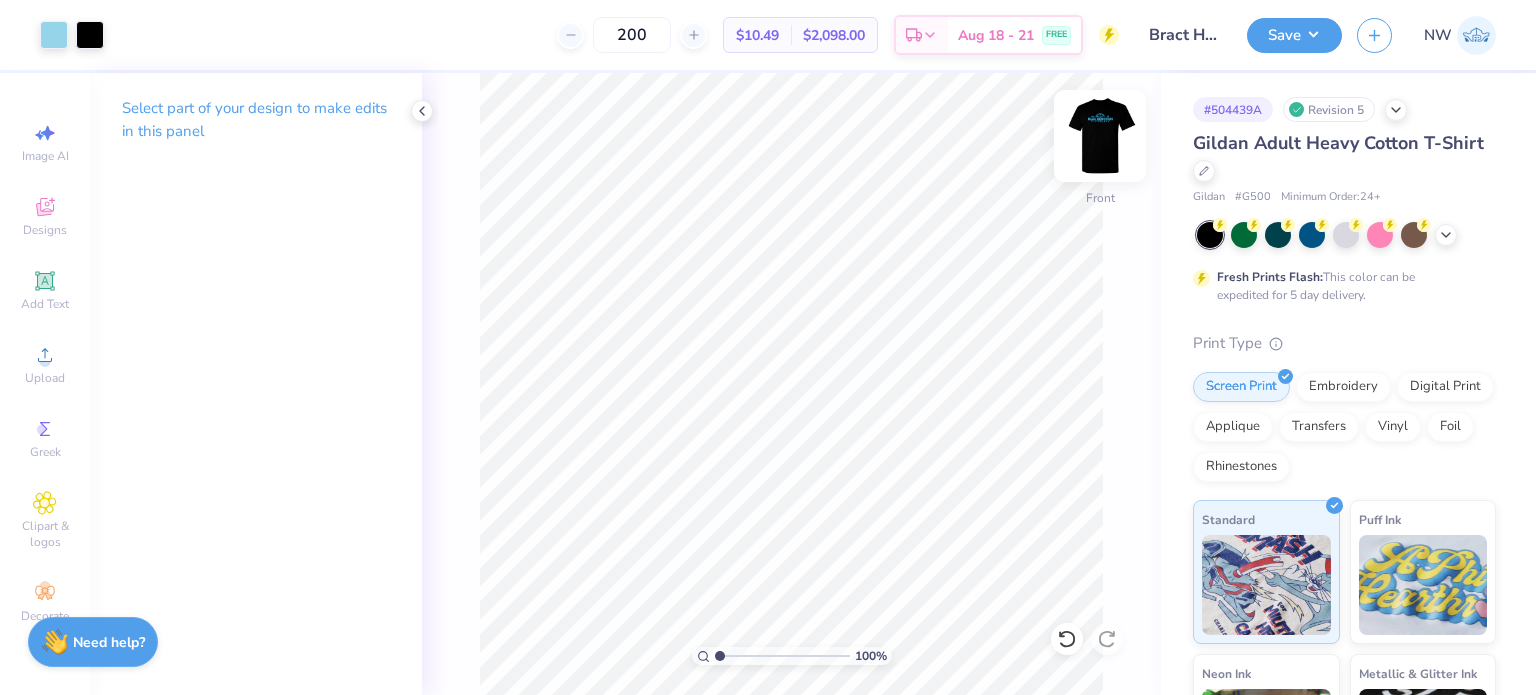 click at bounding box center [1100, 136] 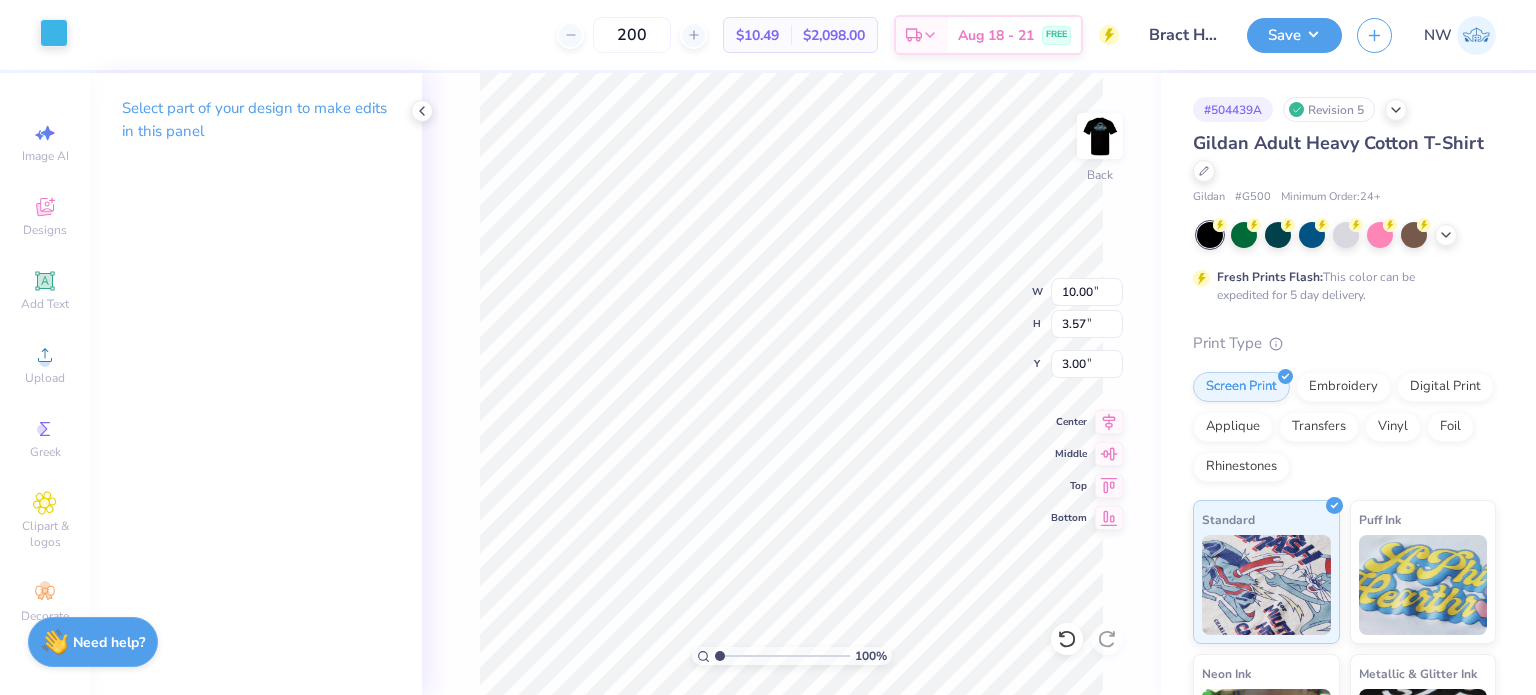 click at bounding box center [54, 33] 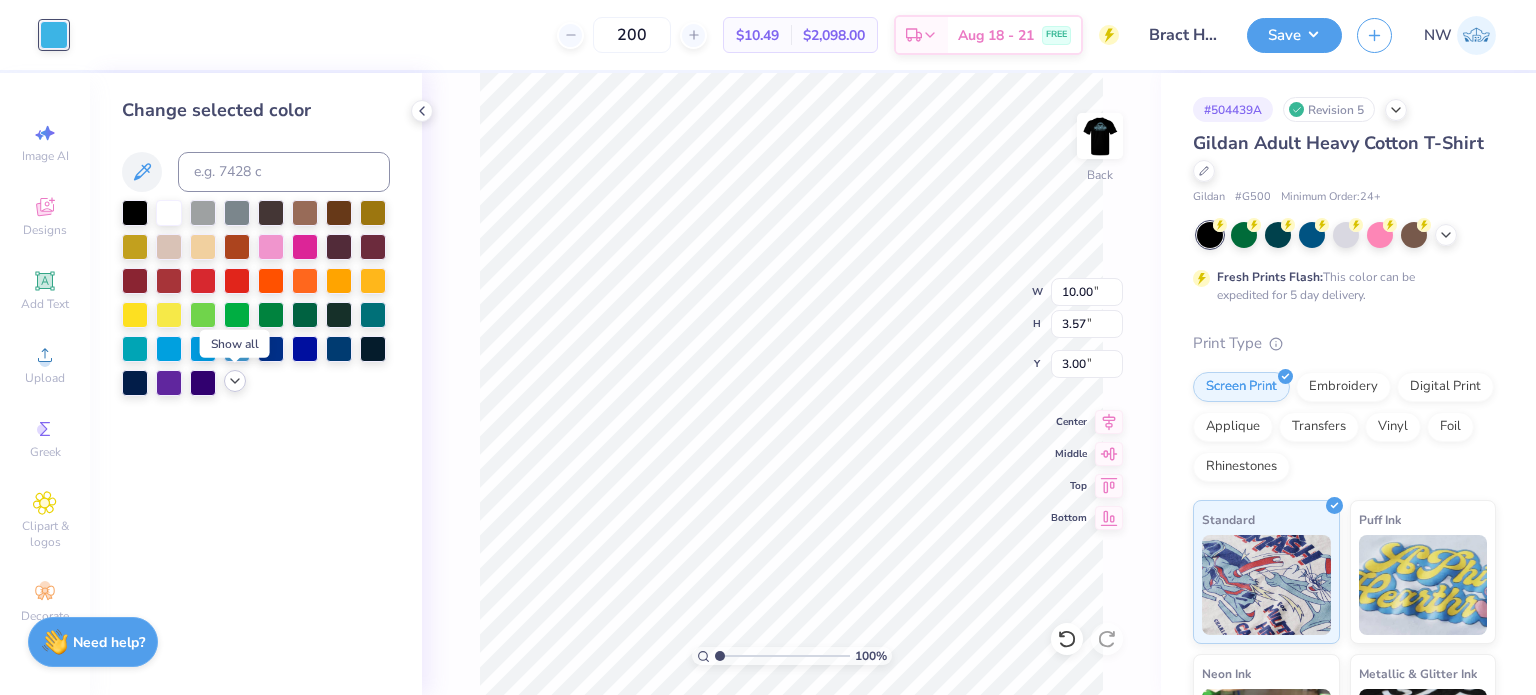 click 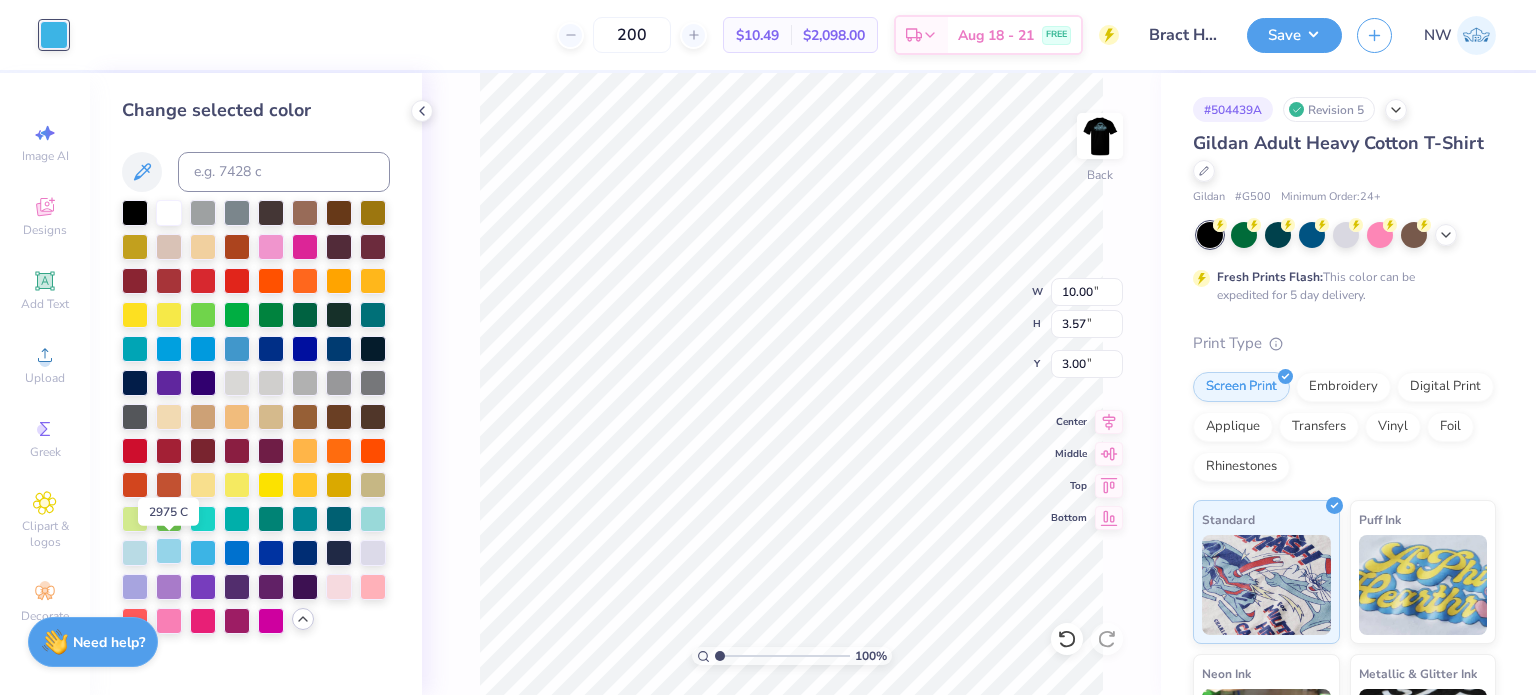 click at bounding box center [169, 551] 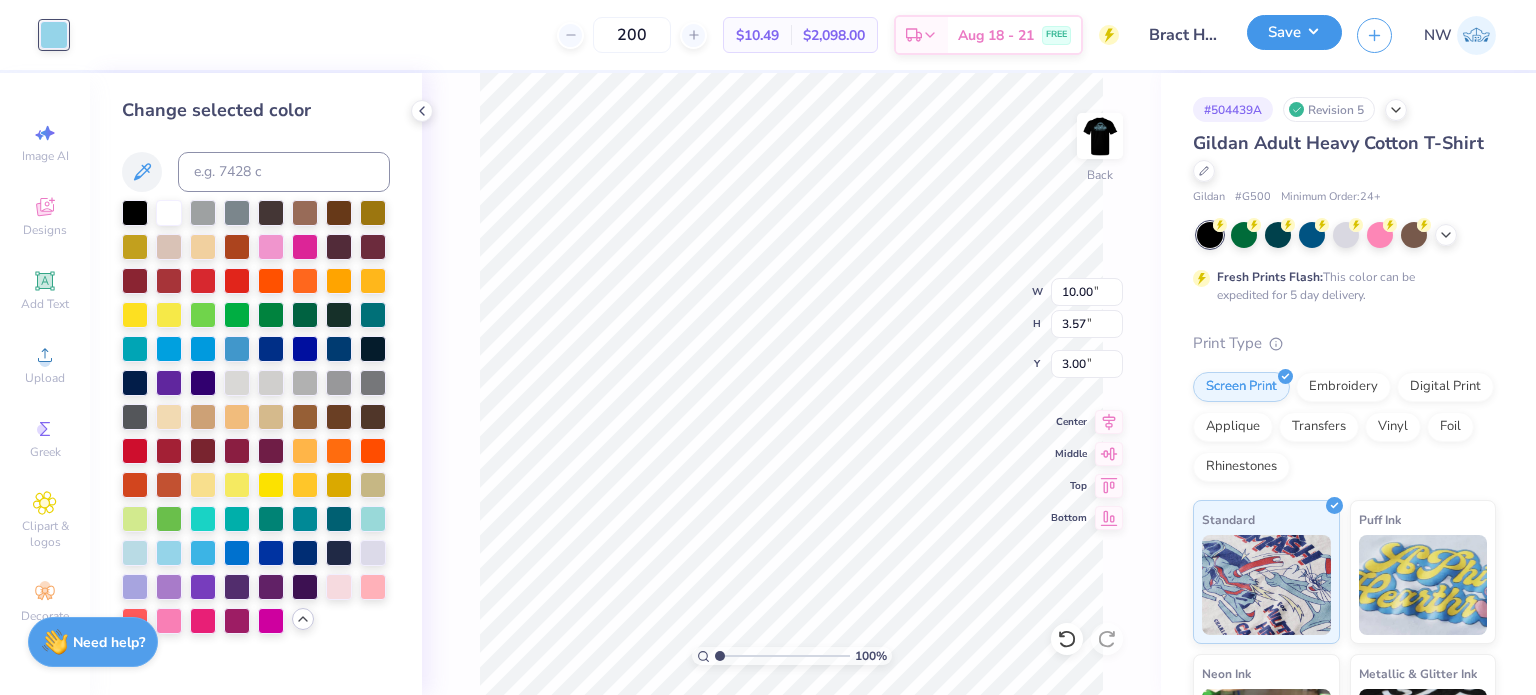 click on "Save" at bounding box center (1294, 32) 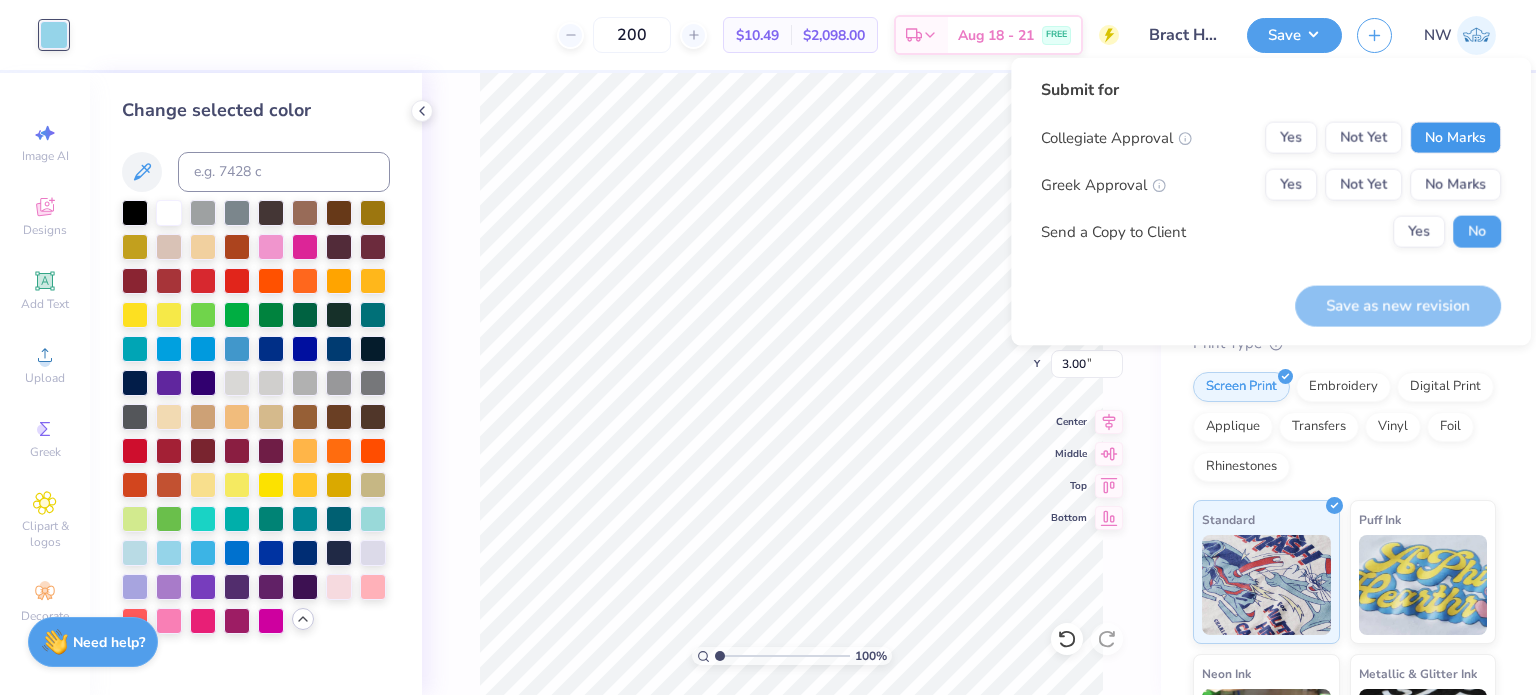 click on "No Marks" at bounding box center [1455, 138] 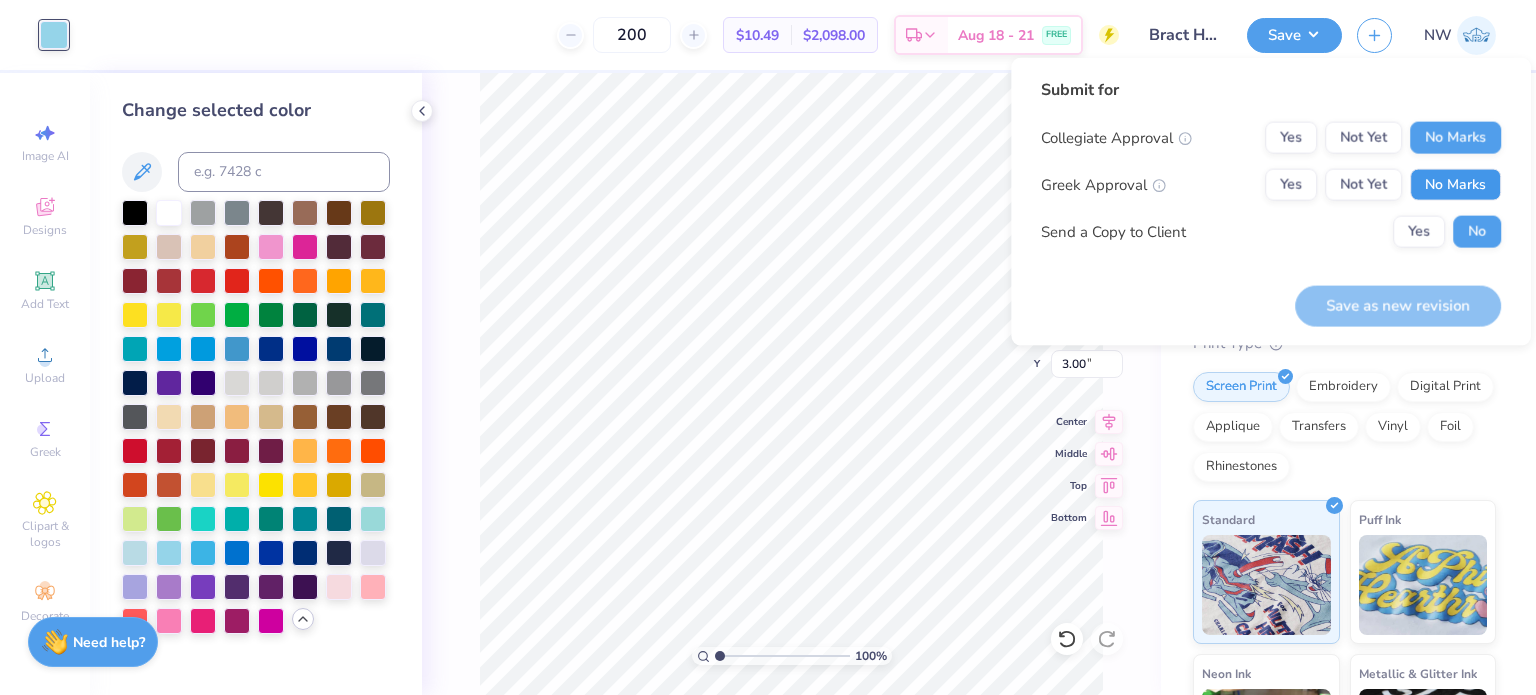 click on "No Marks" at bounding box center [1455, 185] 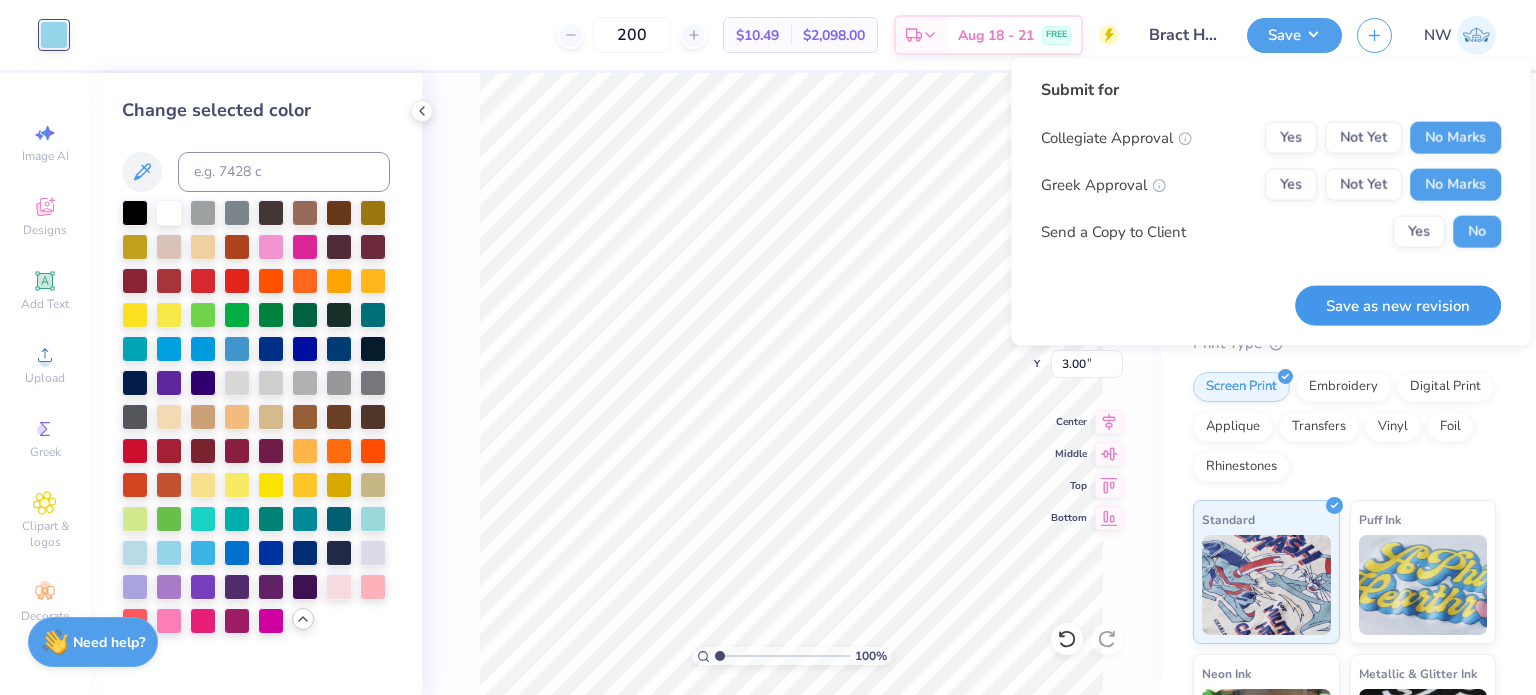 click on "Save as new revision" at bounding box center (1398, 305) 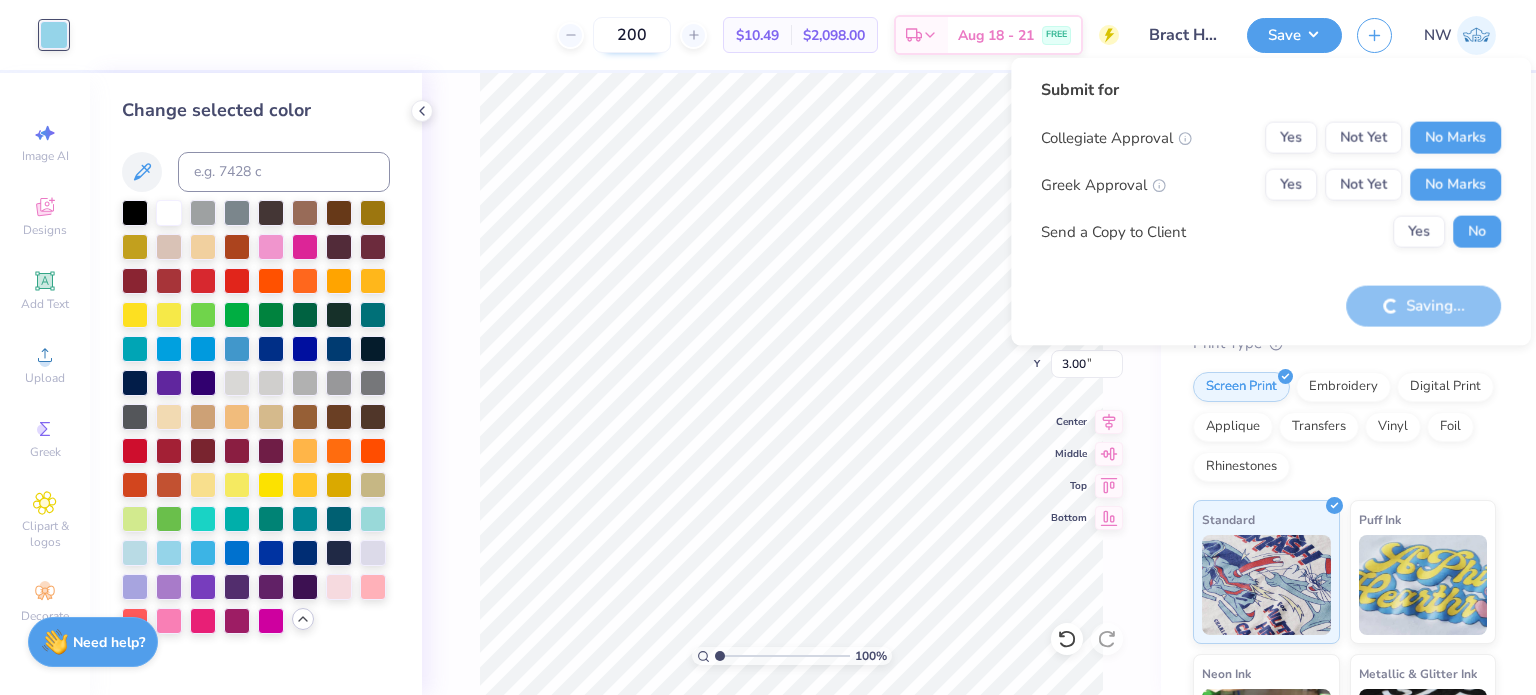 click on "200" at bounding box center (632, 35) 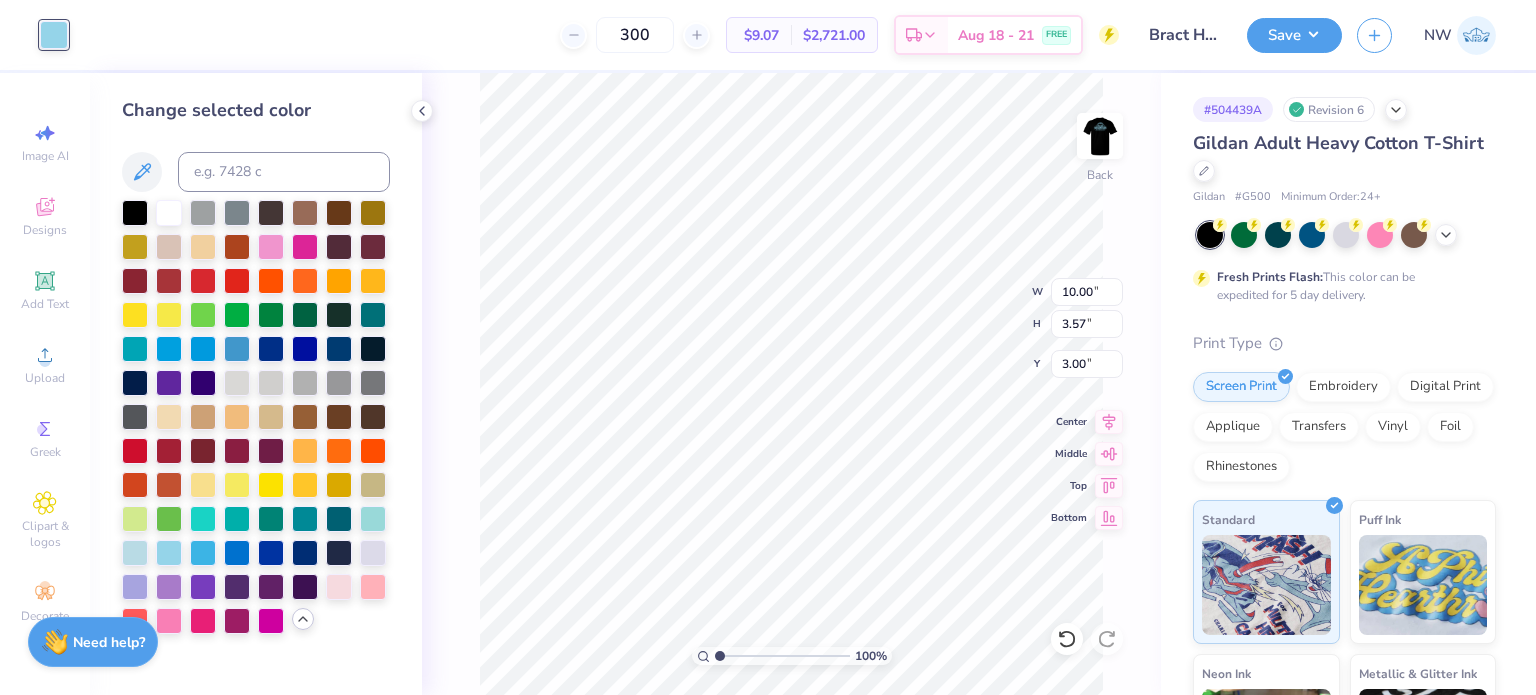 type on "300" 